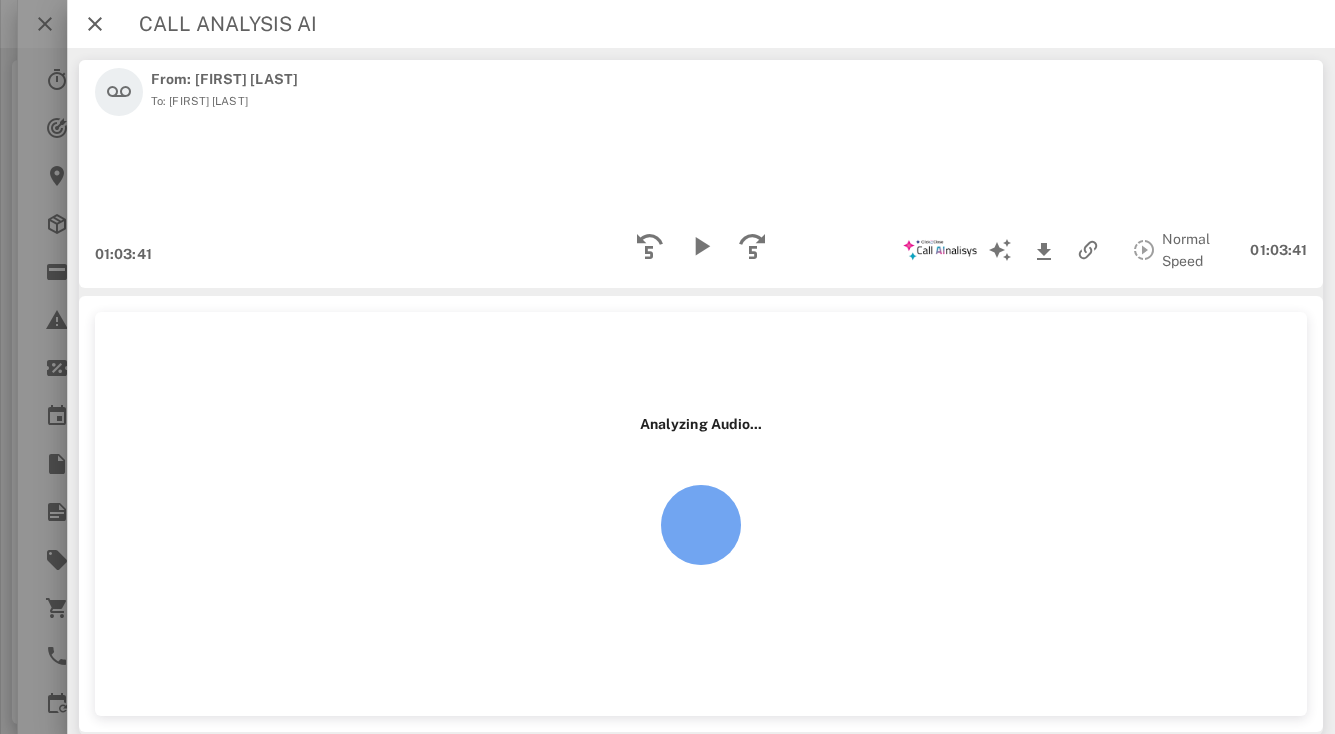 scroll, scrollTop: 0, scrollLeft: 0, axis: both 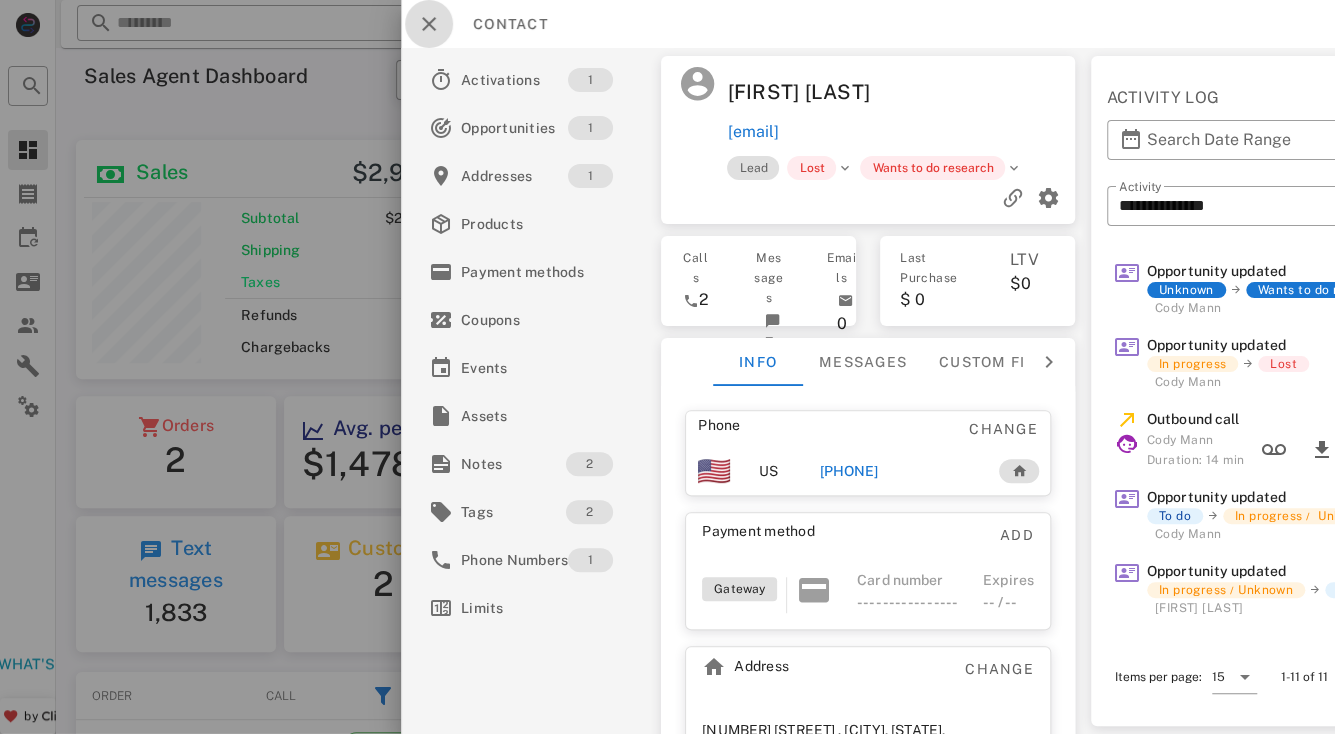 click at bounding box center (429, 24) 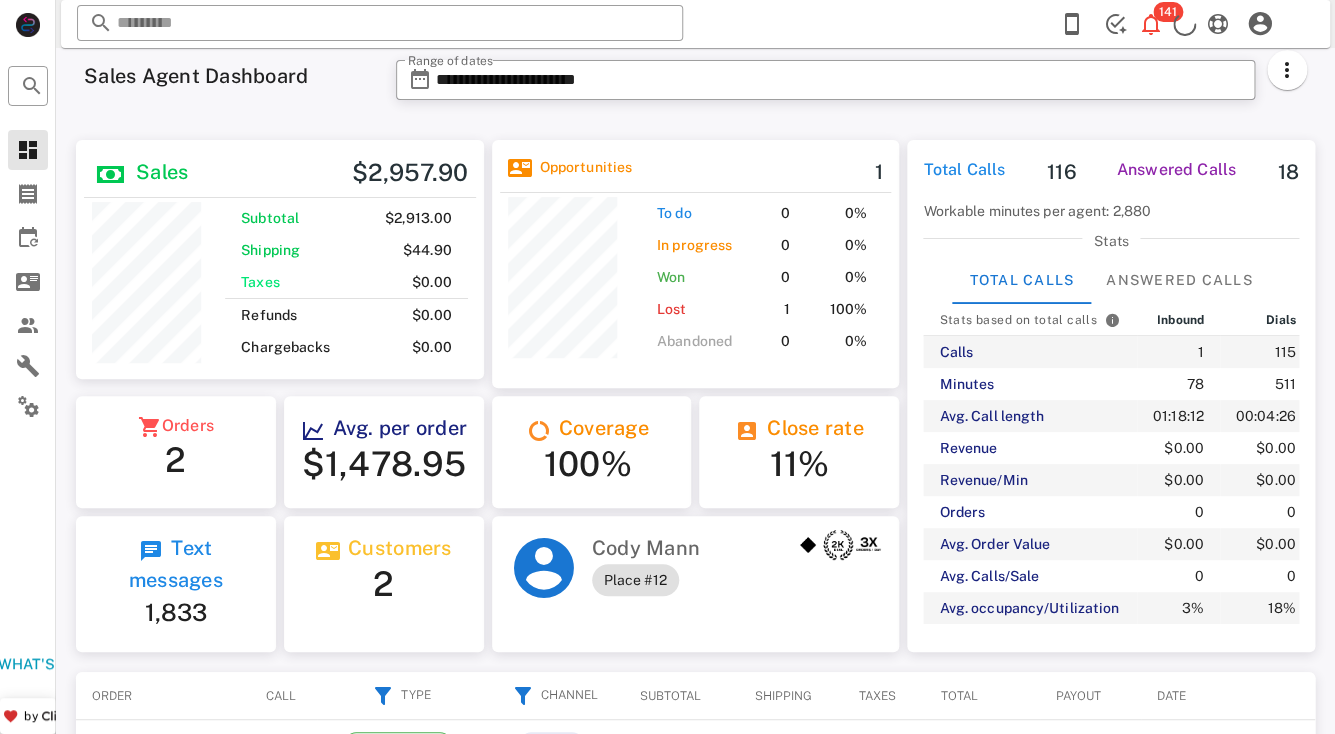 scroll, scrollTop: 240, scrollLeft: 346, axis: both 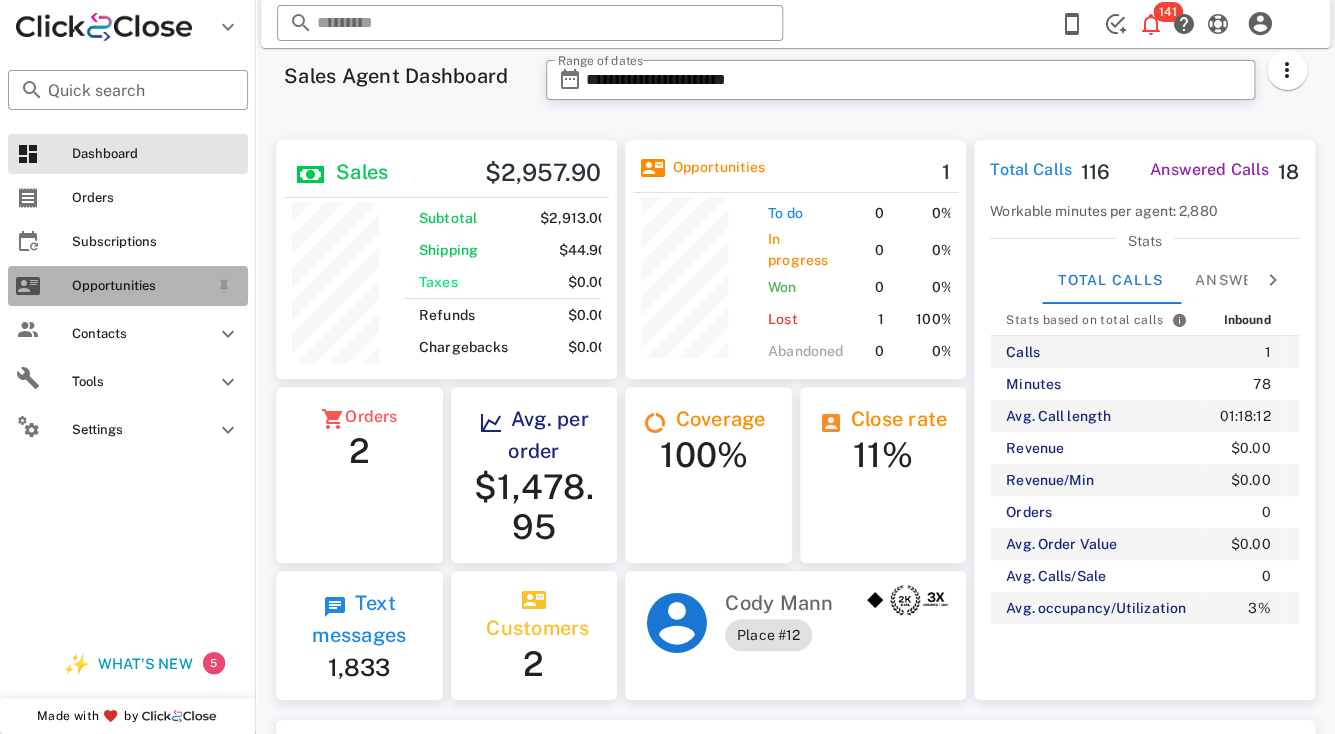 click on "Opportunities" at bounding box center [140, 286] 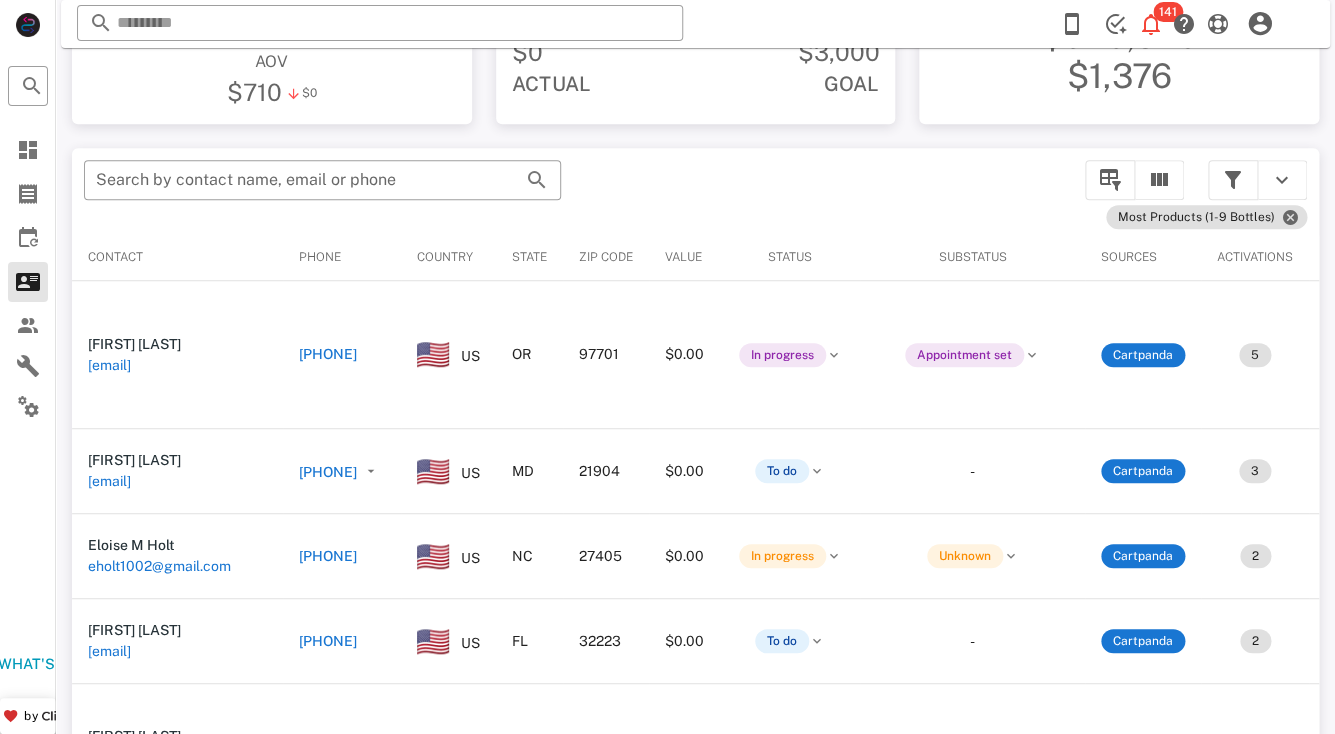 scroll, scrollTop: 304, scrollLeft: 0, axis: vertical 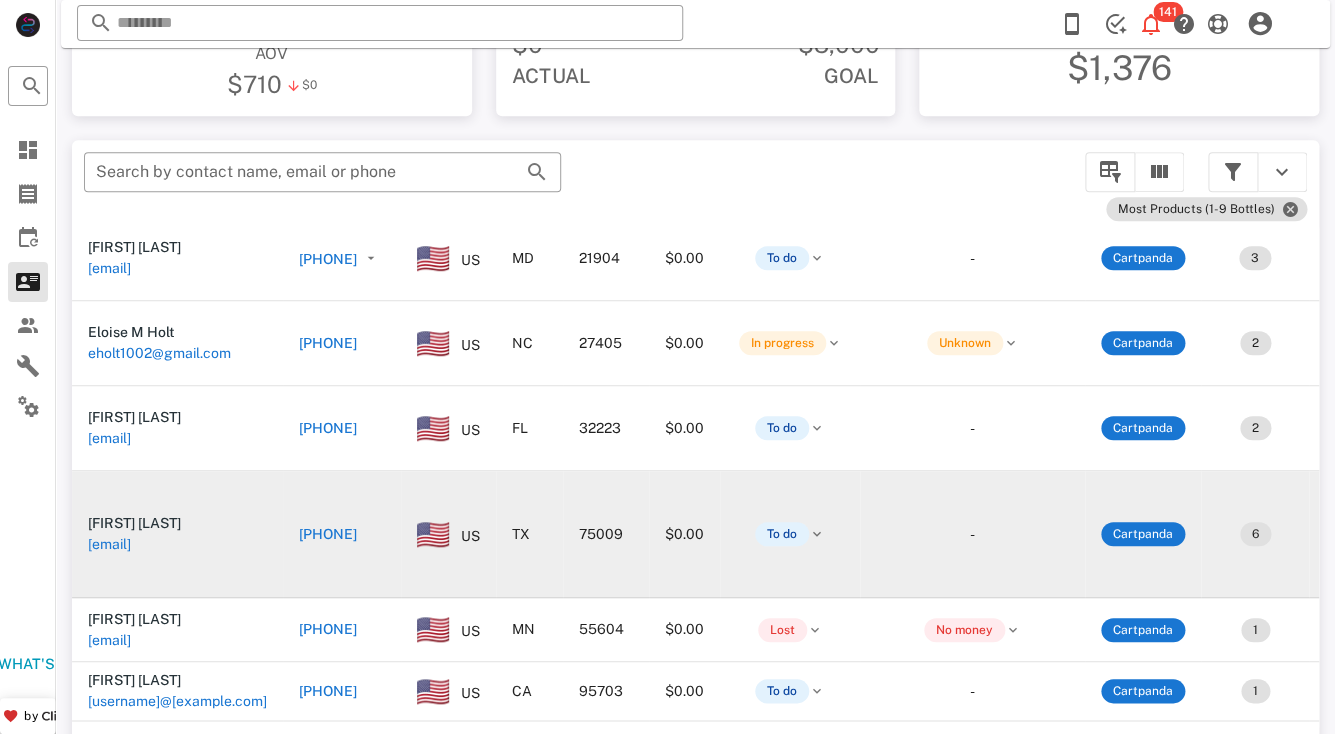 click on "[EMAIL]" at bounding box center [109, 544] 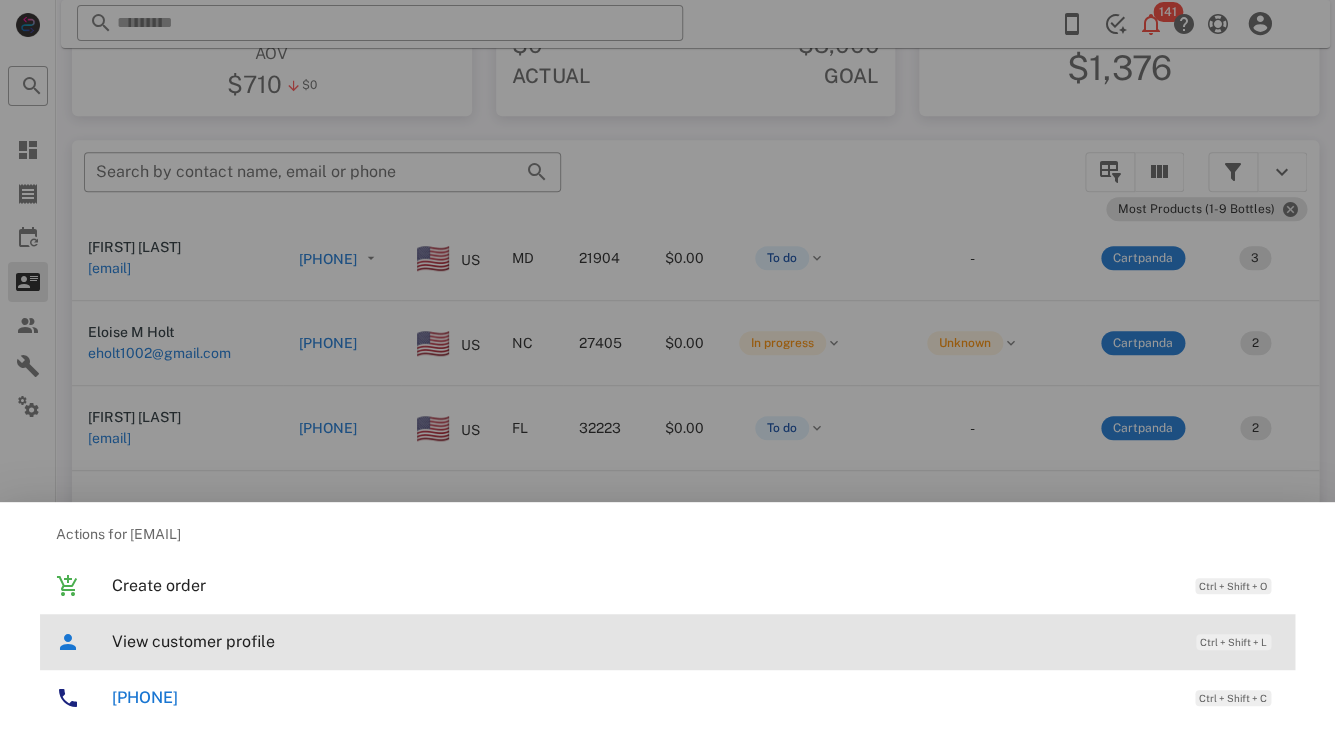 click on "View customer profile" at bounding box center (644, 641) 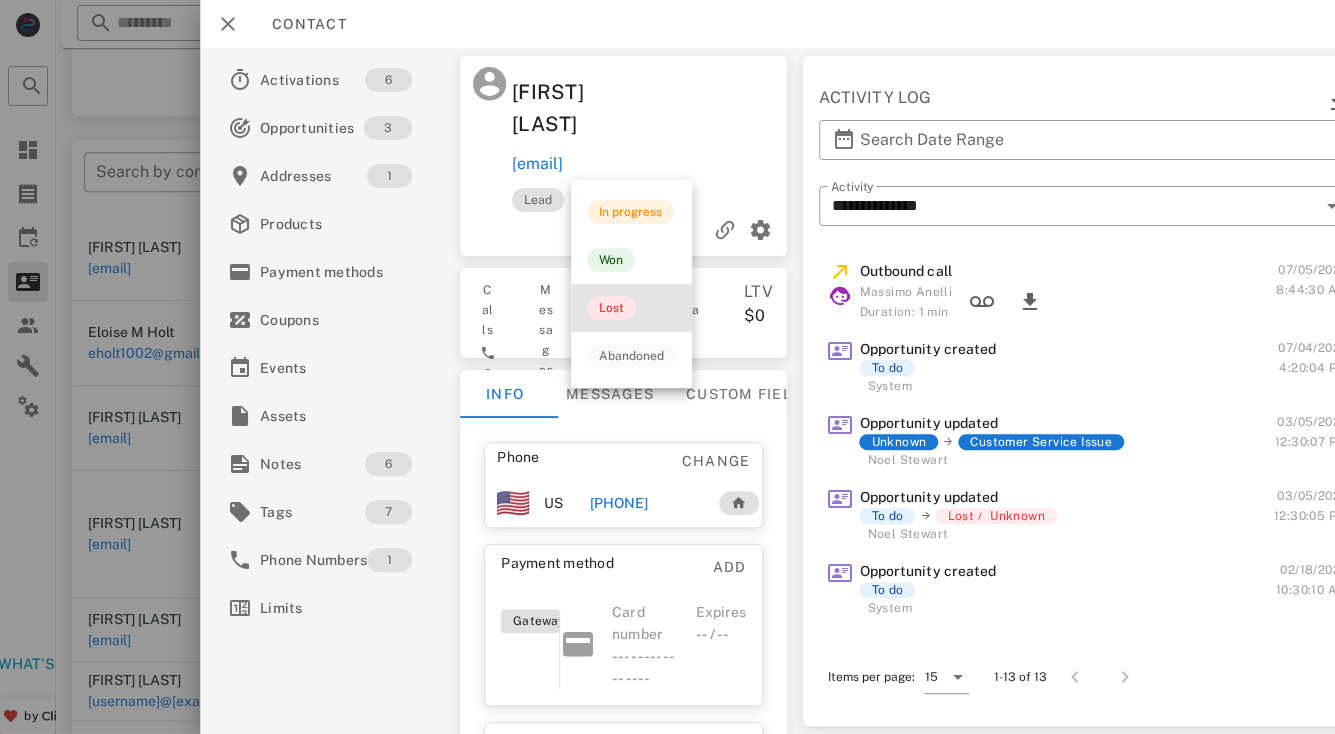 click on "Lost" at bounding box center (611, 308) 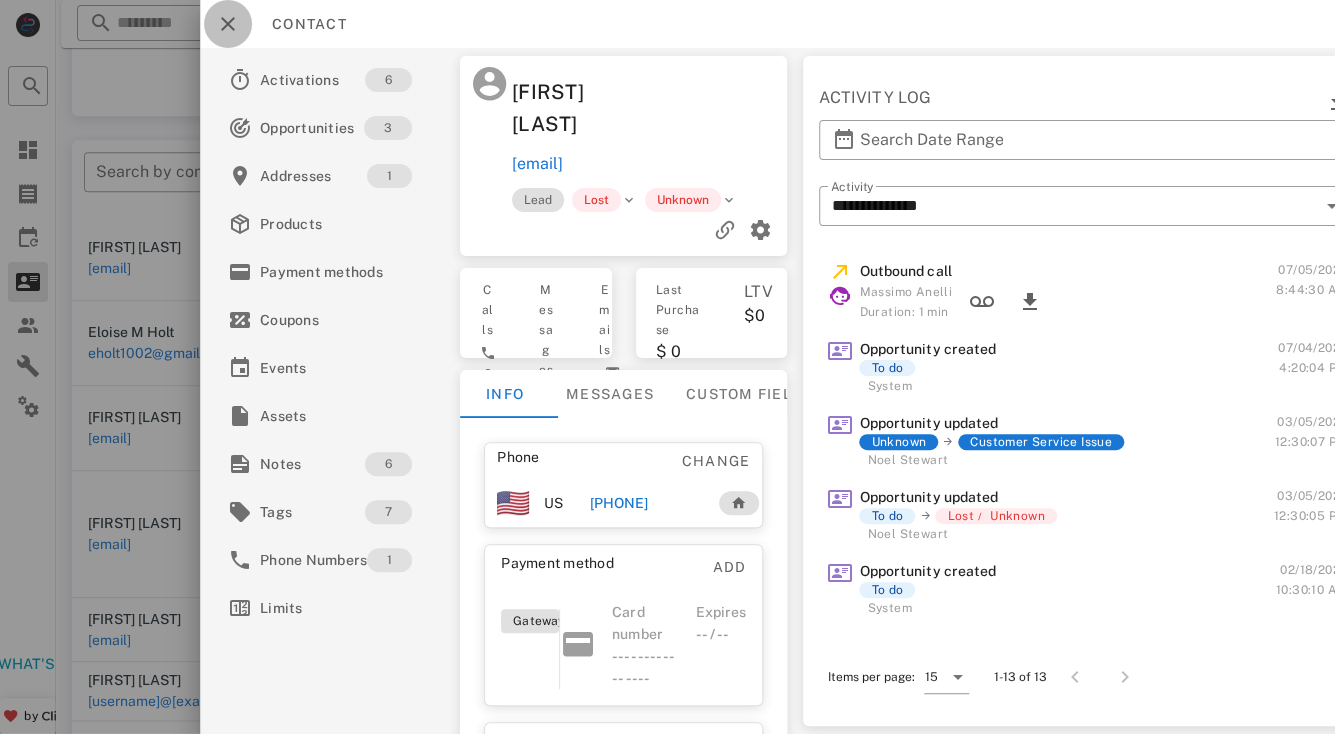 click at bounding box center [228, 24] 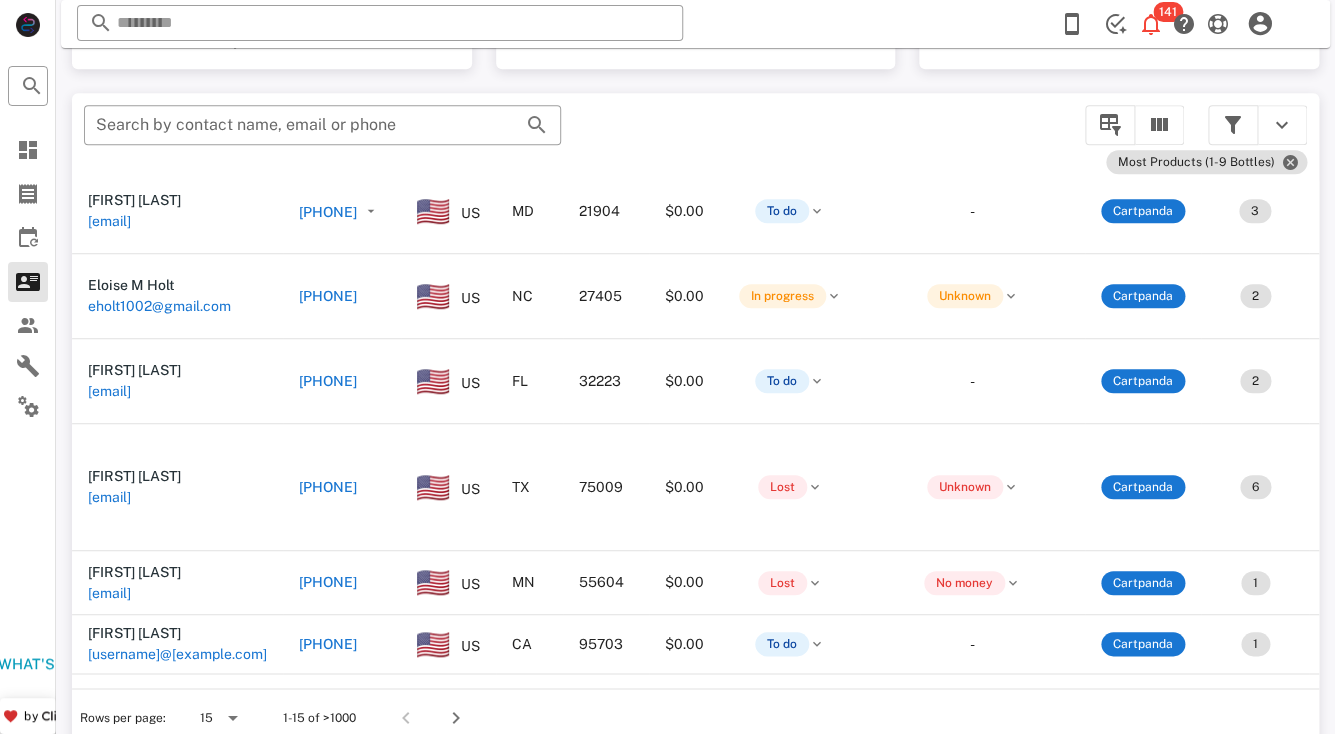 scroll, scrollTop: 360, scrollLeft: 0, axis: vertical 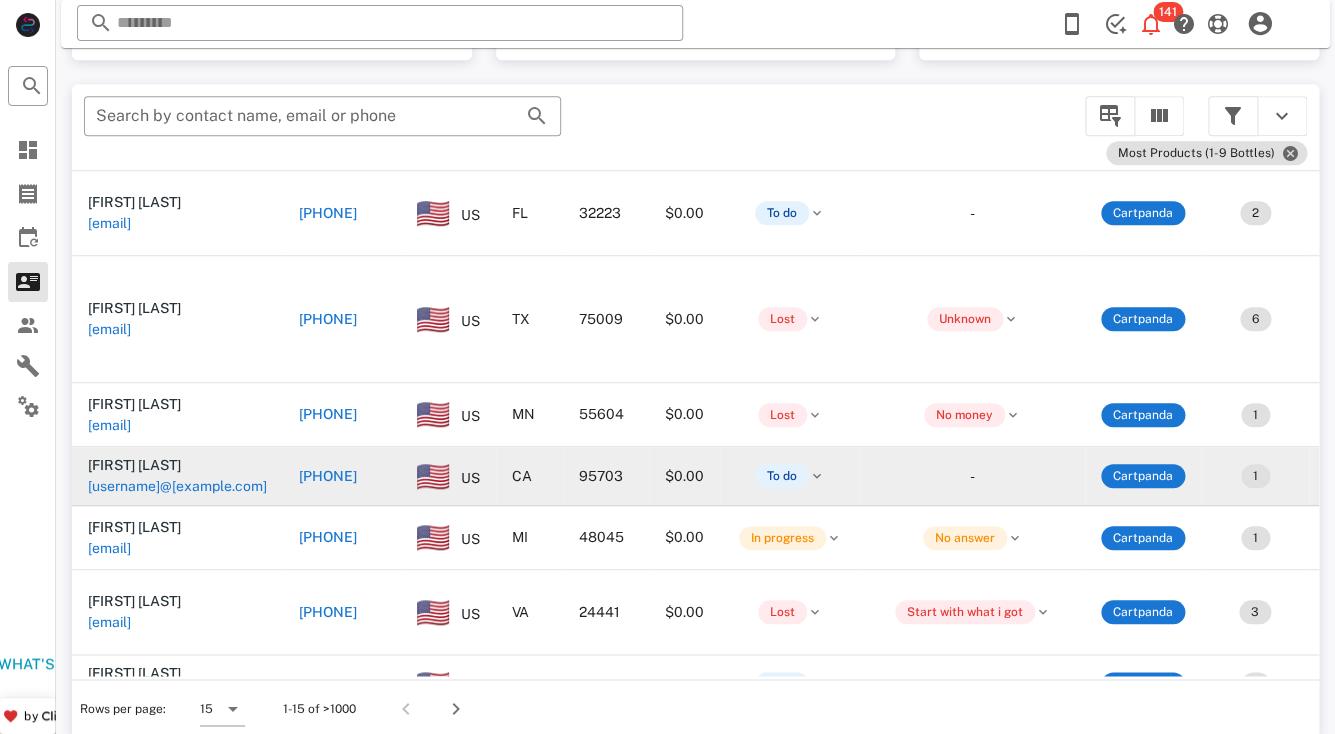 click on "[USERNAME]@[EXAMPLE.COM]" at bounding box center (177, 486) 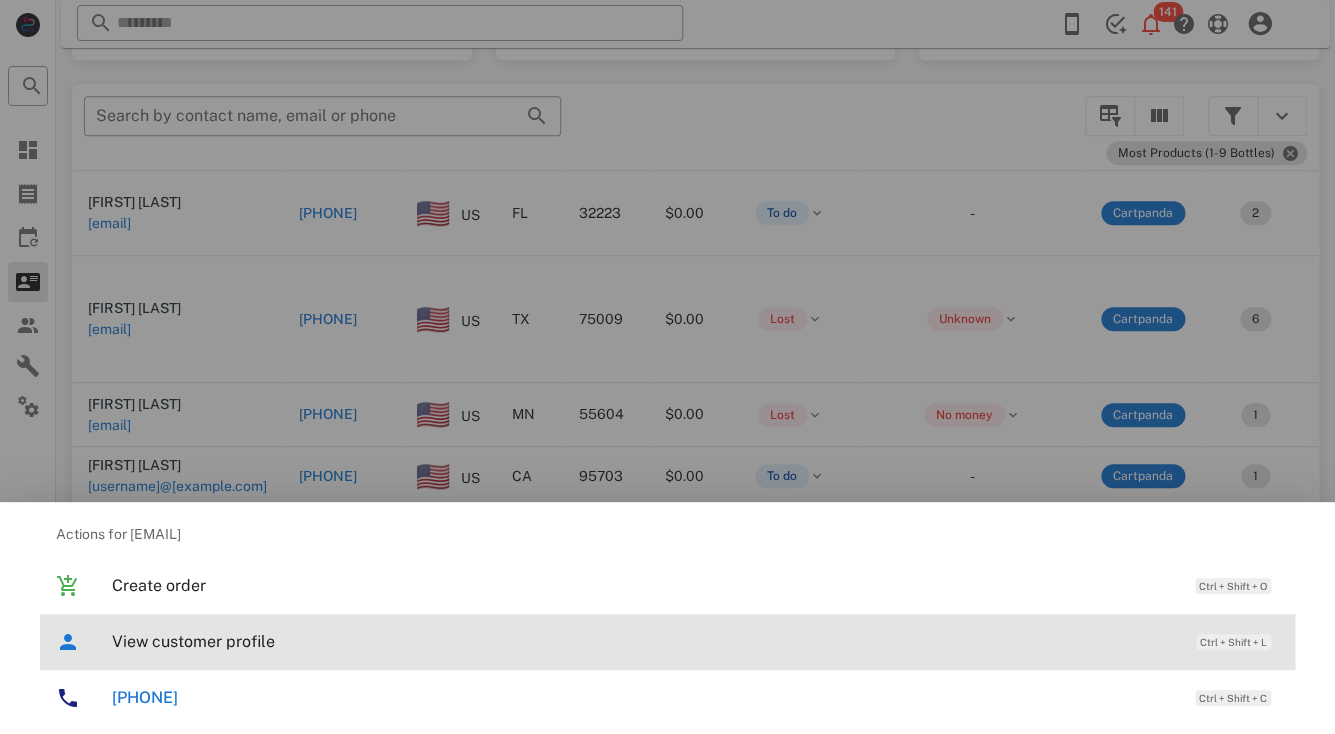 click on "View customer profile" at bounding box center [644, 641] 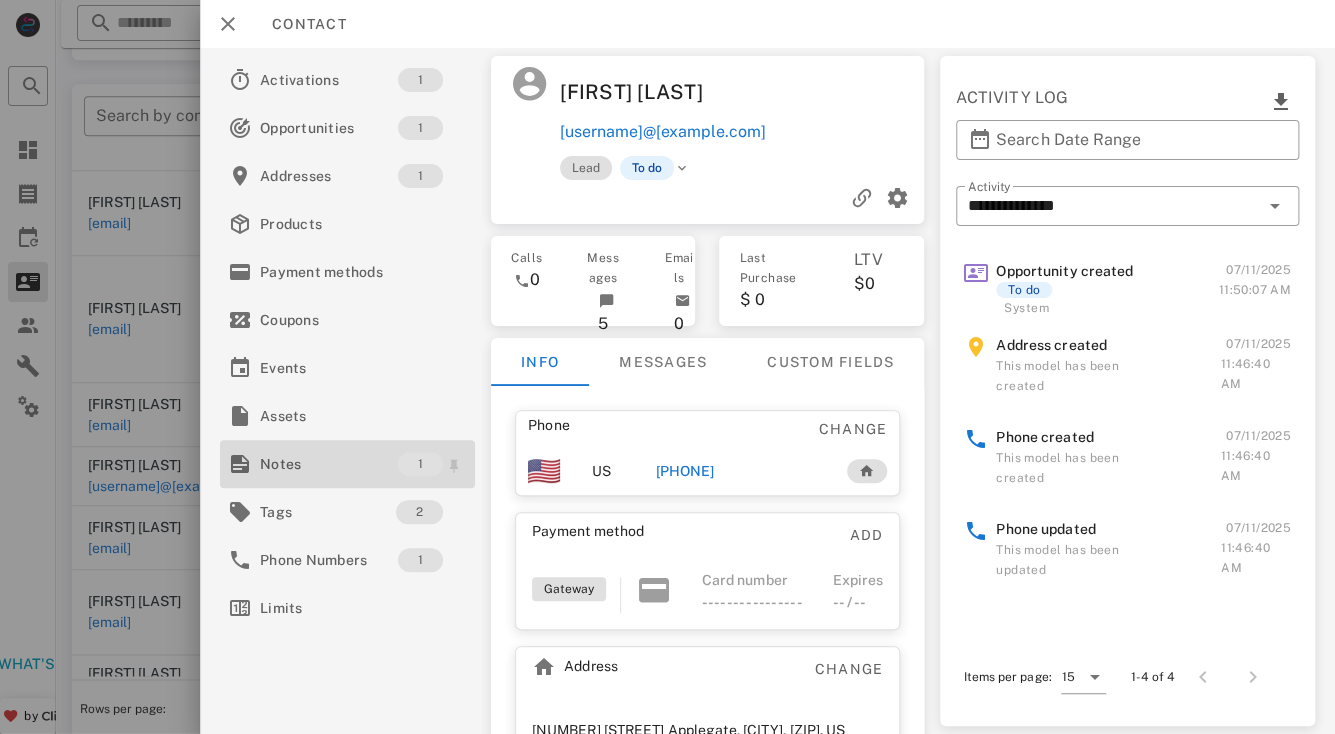 click on "Notes  1" at bounding box center [347, 464] 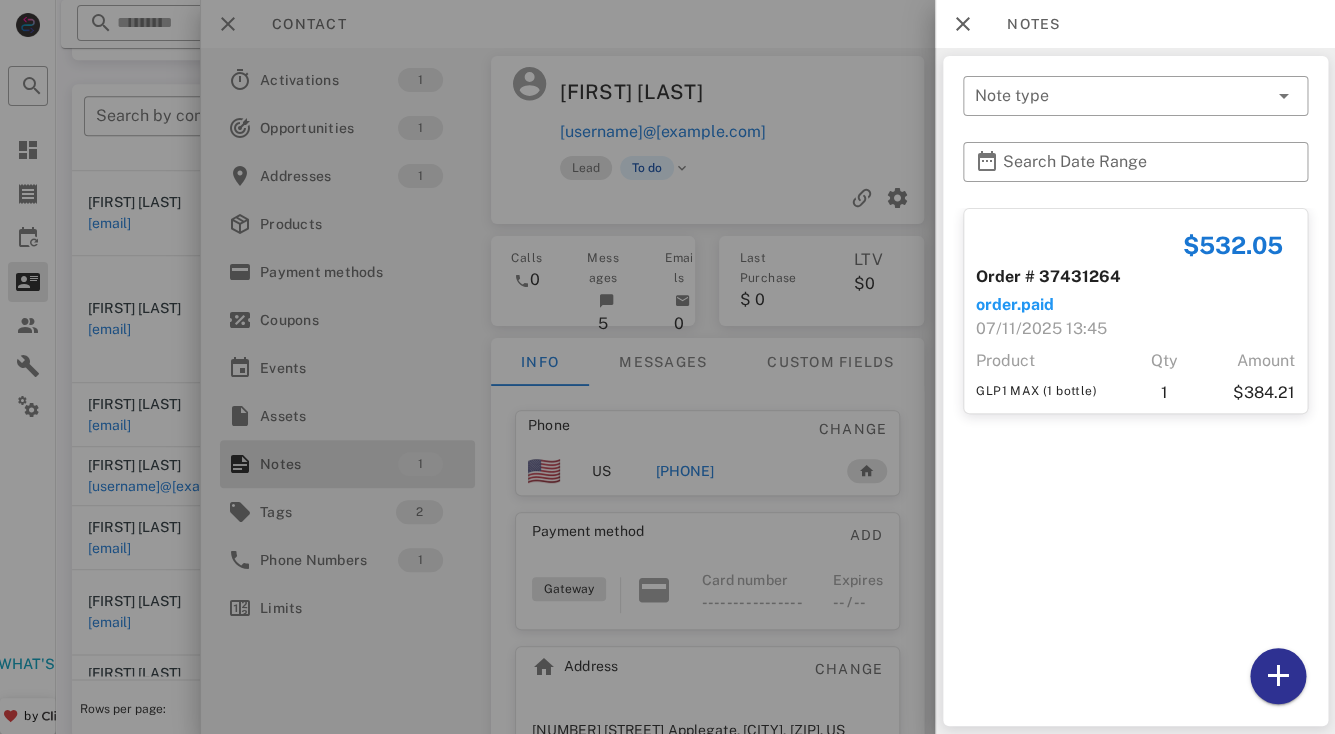 click at bounding box center (667, 367) 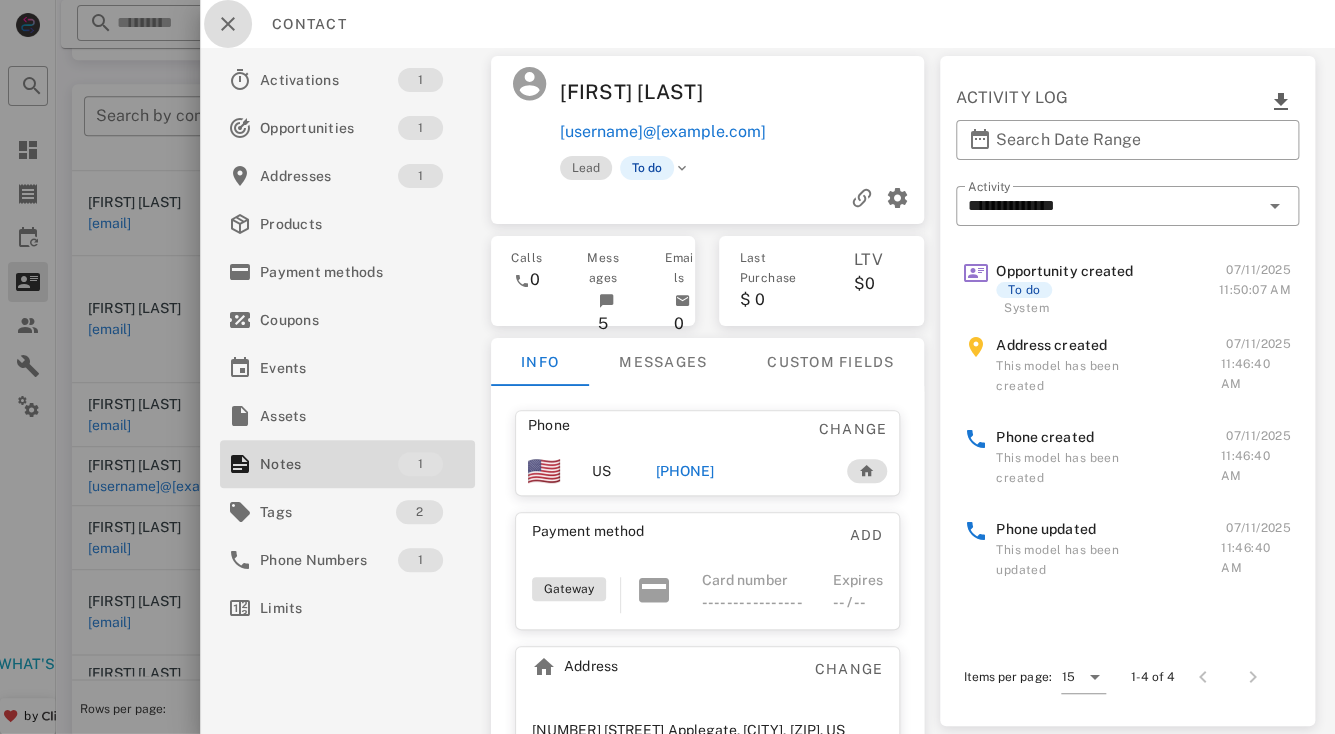 click at bounding box center (228, 24) 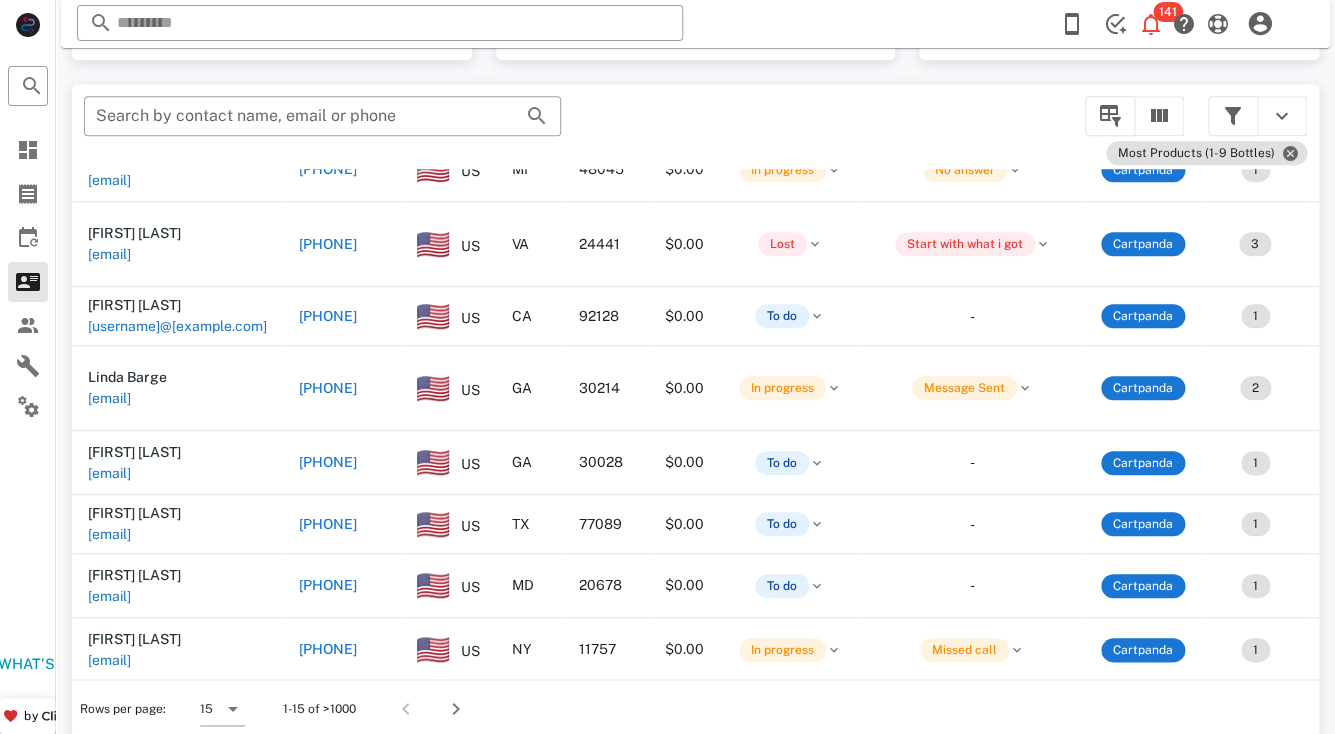 scroll, scrollTop: 735, scrollLeft: 0, axis: vertical 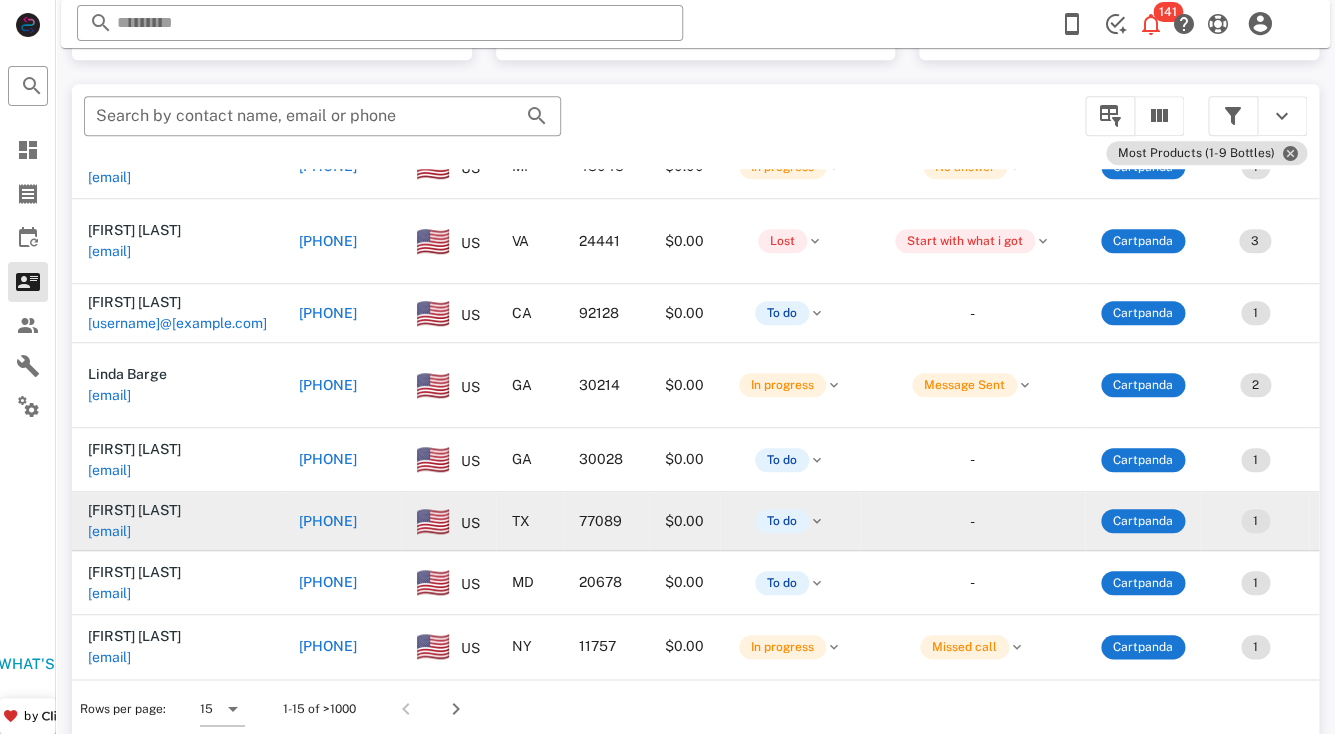 click on "[EMAIL]" at bounding box center (177, 531) 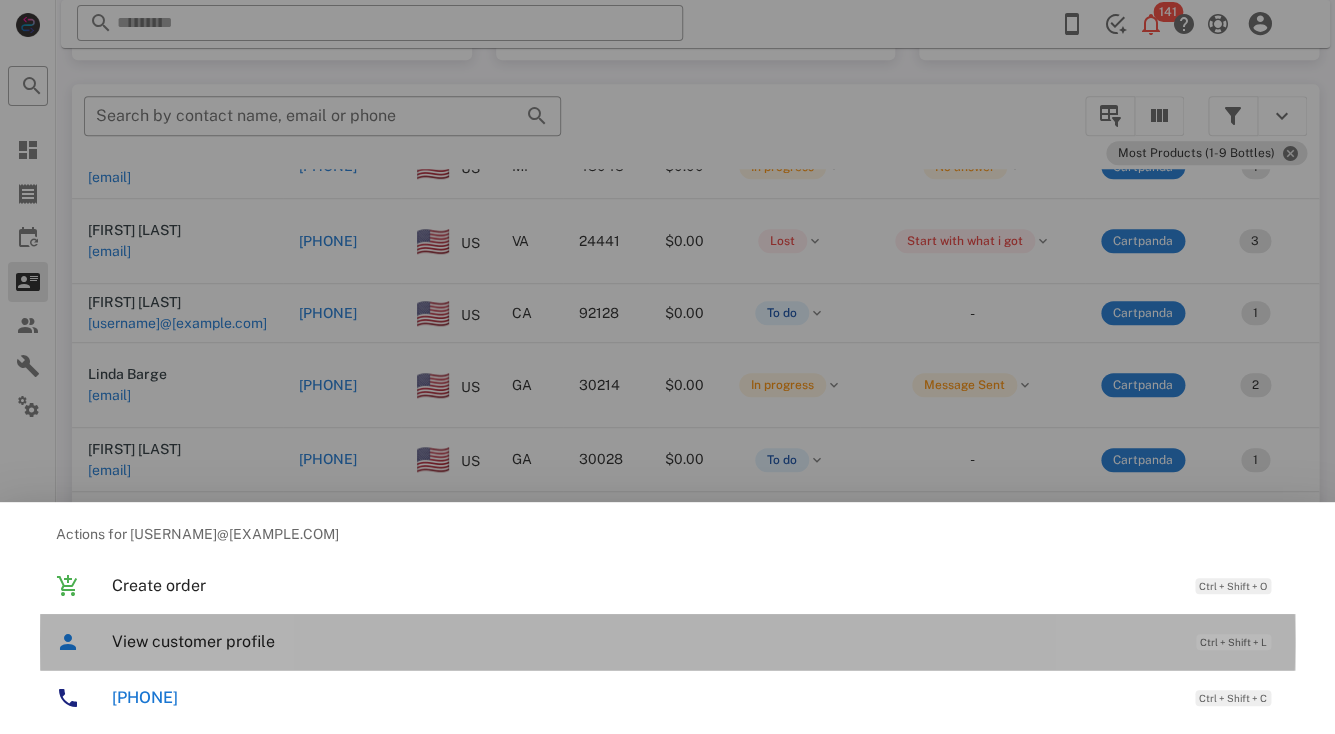click on "View customer profile" at bounding box center (644, 641) 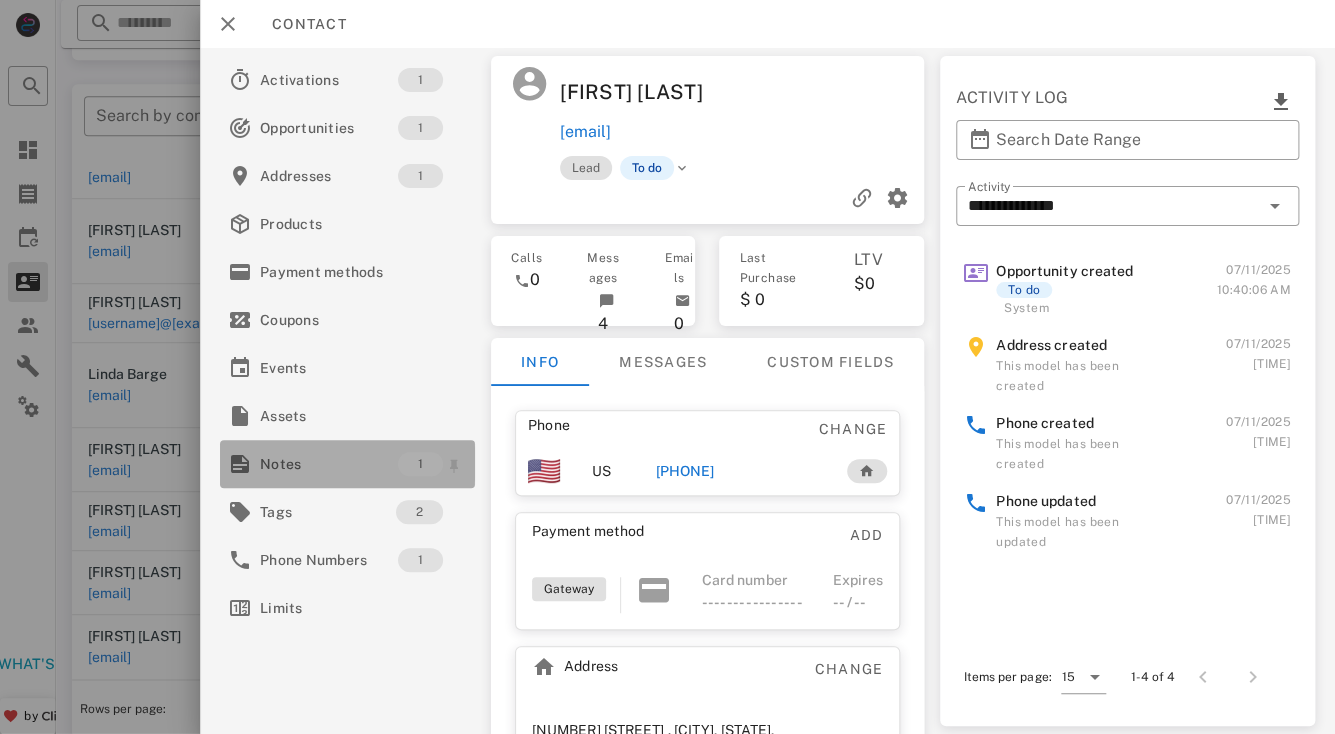 click on "Notes" at bounding box center [329, 464] 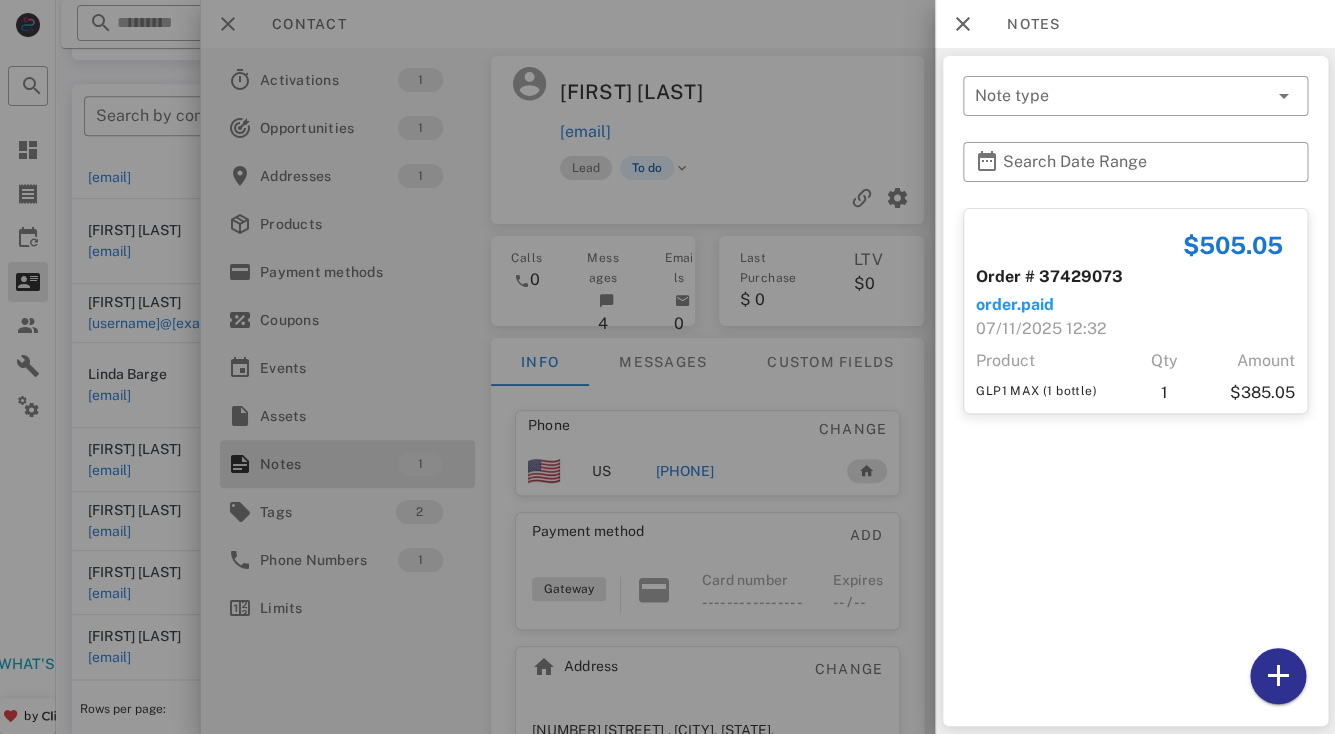 click at bounding box center [667, 367] 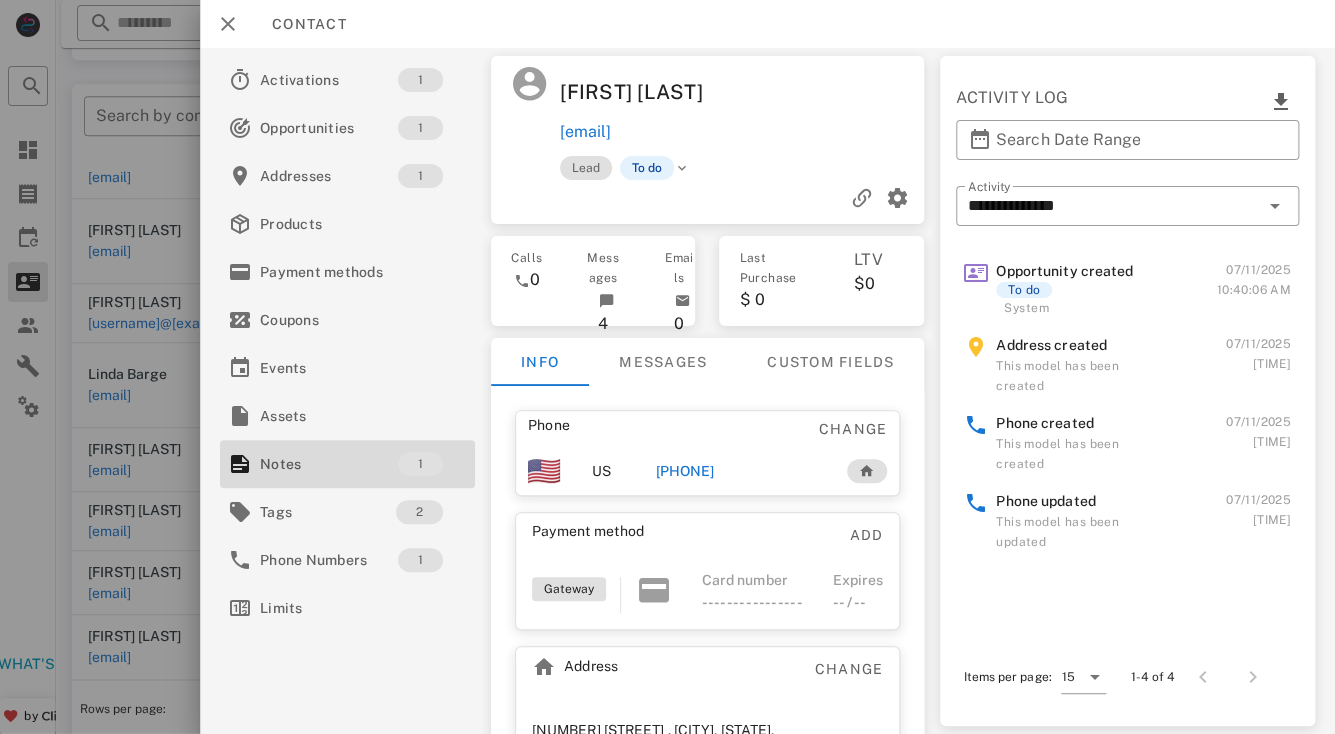 click at bounding box center (707, 198) 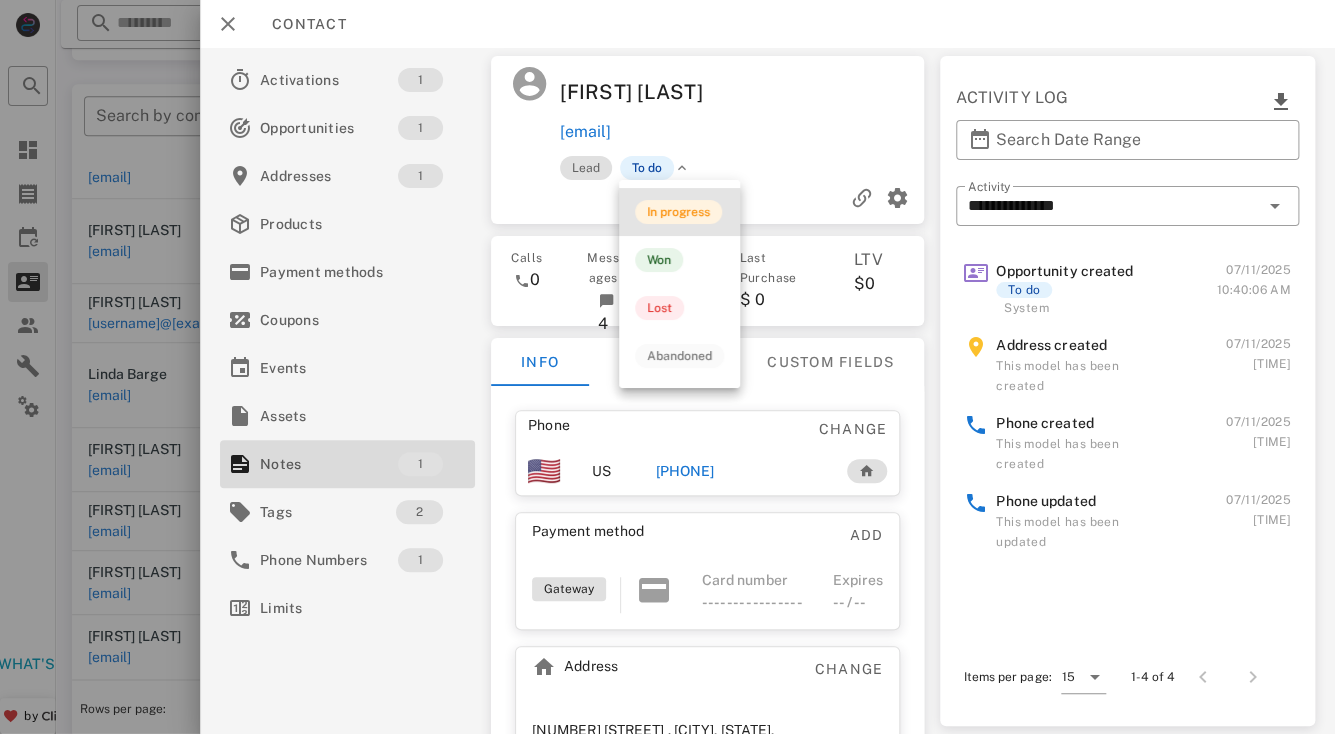 click on "In progress" at bounding box center [678, 212] 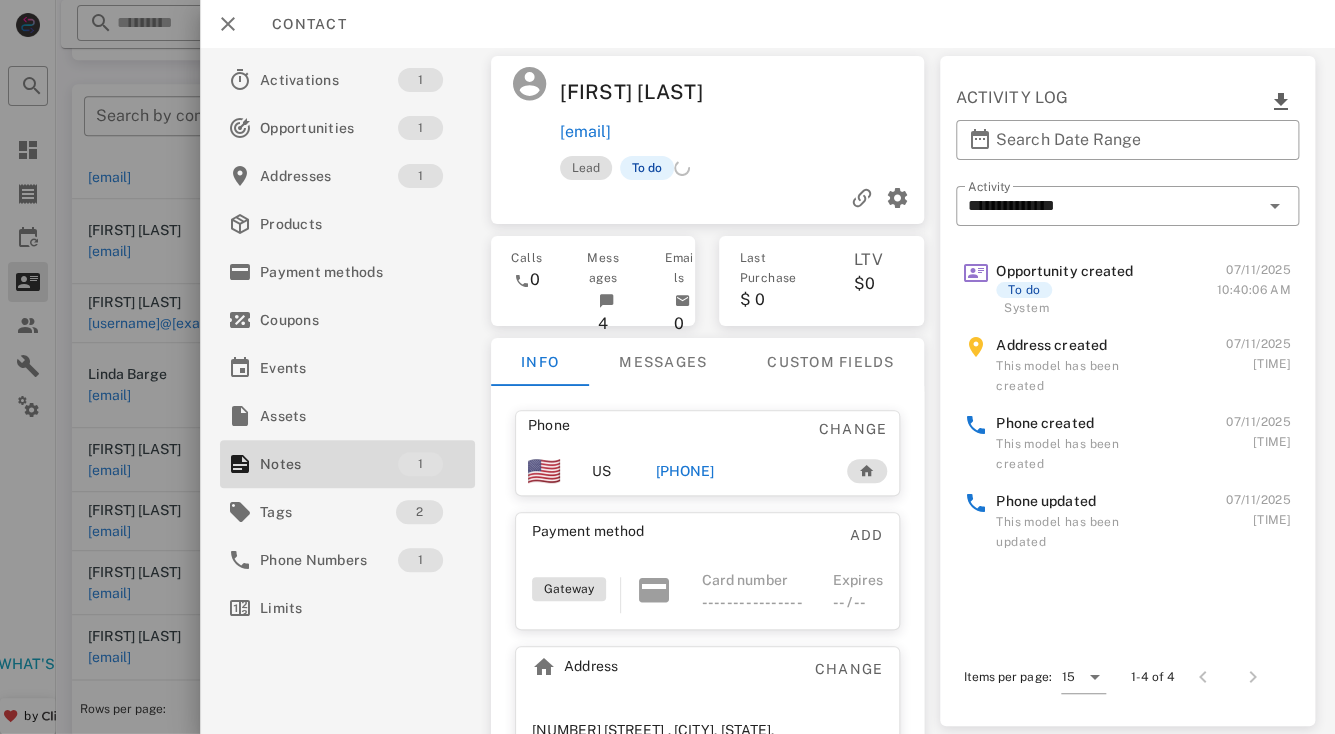 click on "[FIRST] [LAST]" at bounding box center (650, 92) 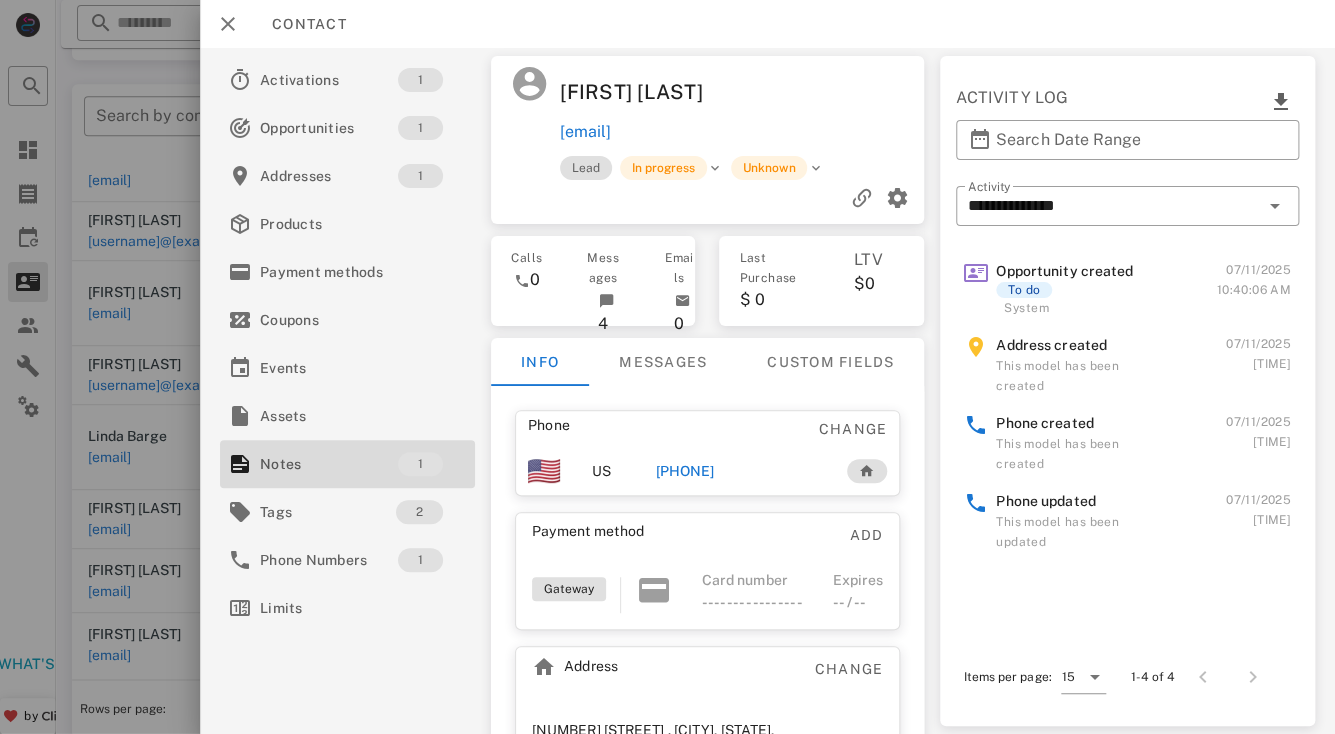 scroll, scrollTop: 609, scrollLeft: 0, axis: vertical 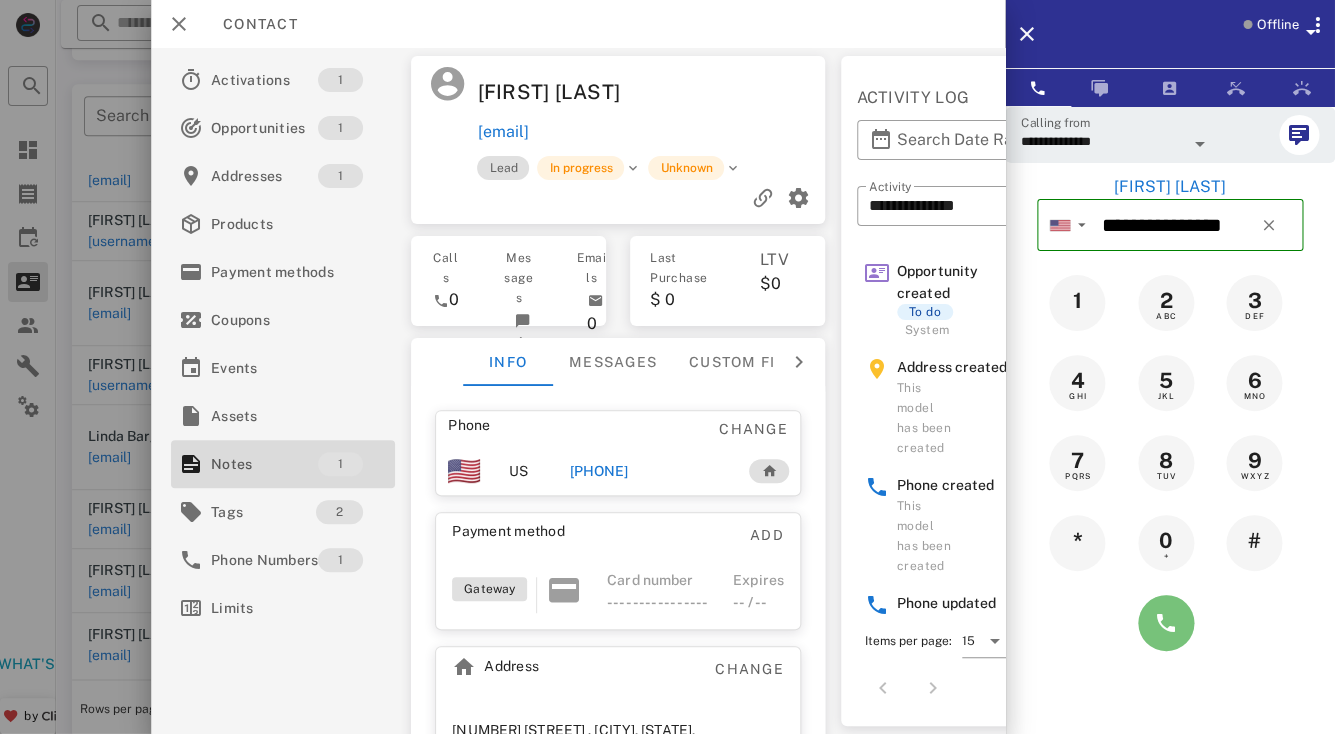 click at bounding box center [1166, 623] 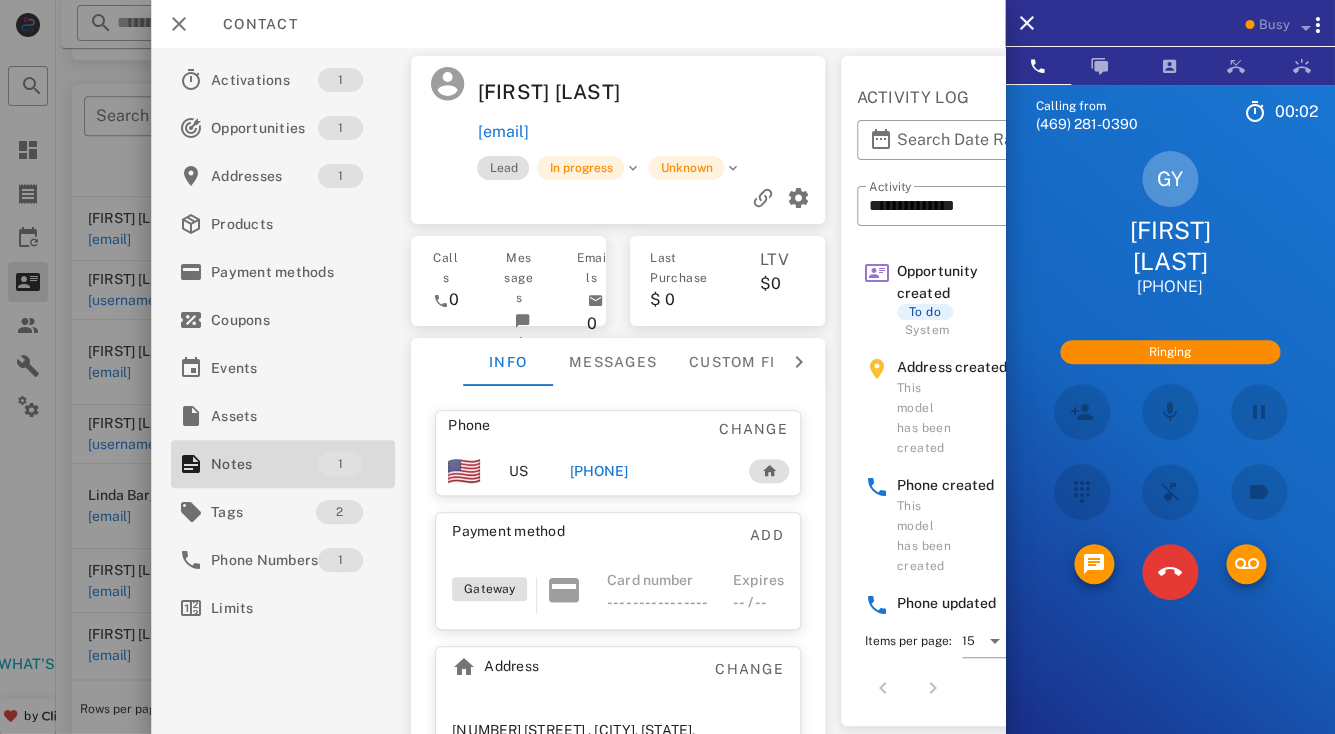 scroll, scrollTop: 550, scrollLeft: 0, axis: vertical 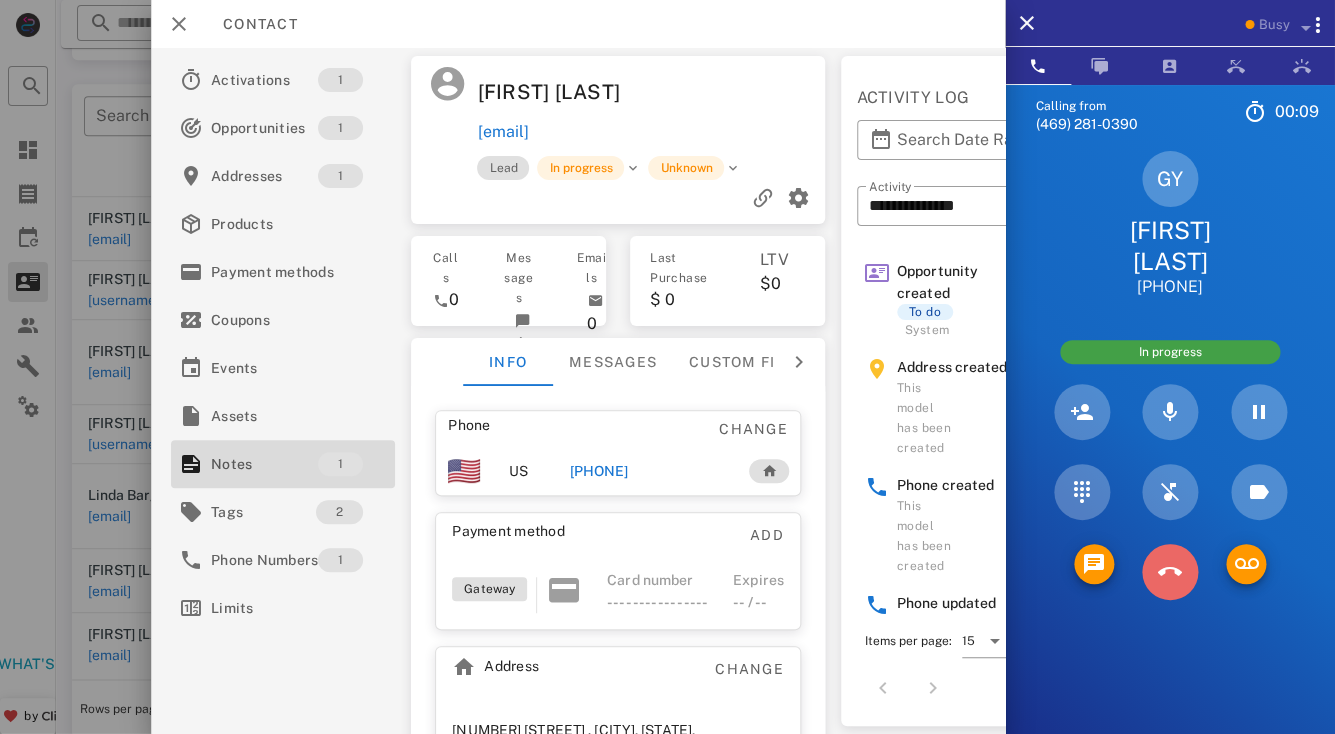 click at bounding box center [1170, 572] 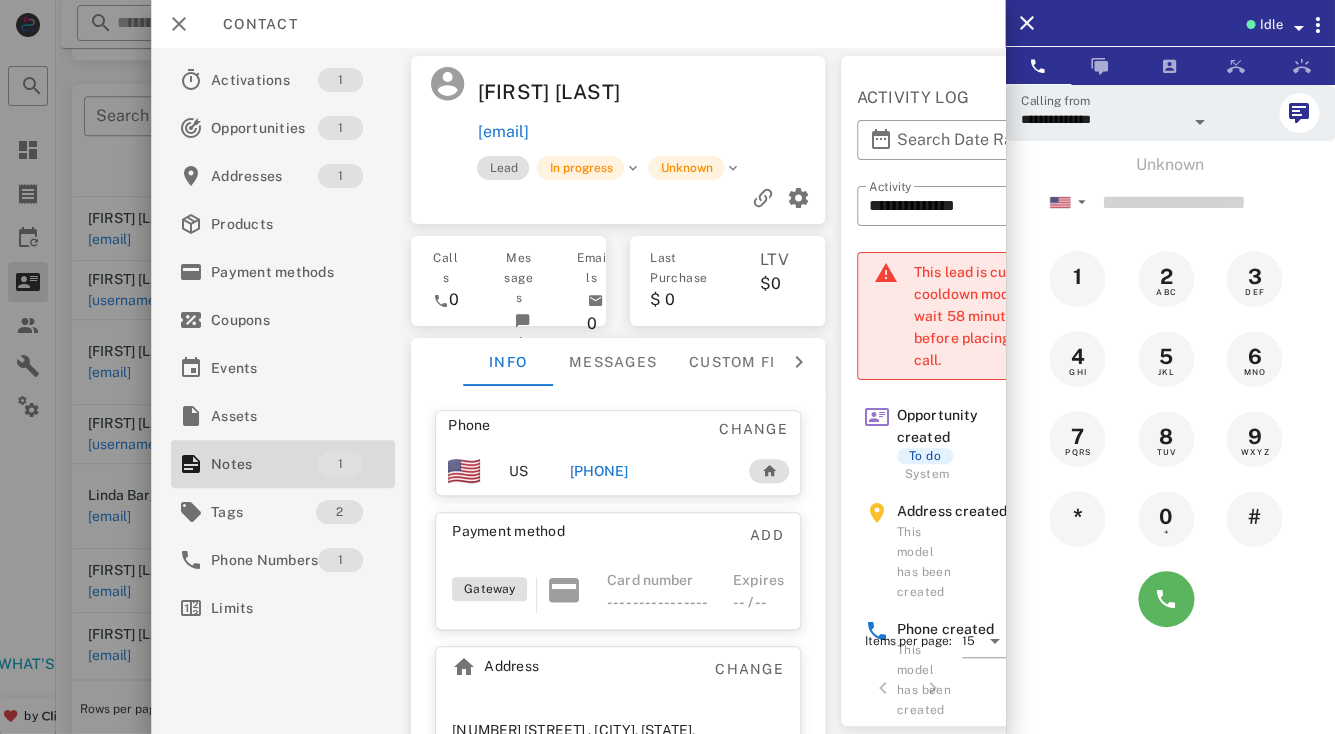 scroll, scrollTop: 465, scrollLeft: 0, axis: vertical 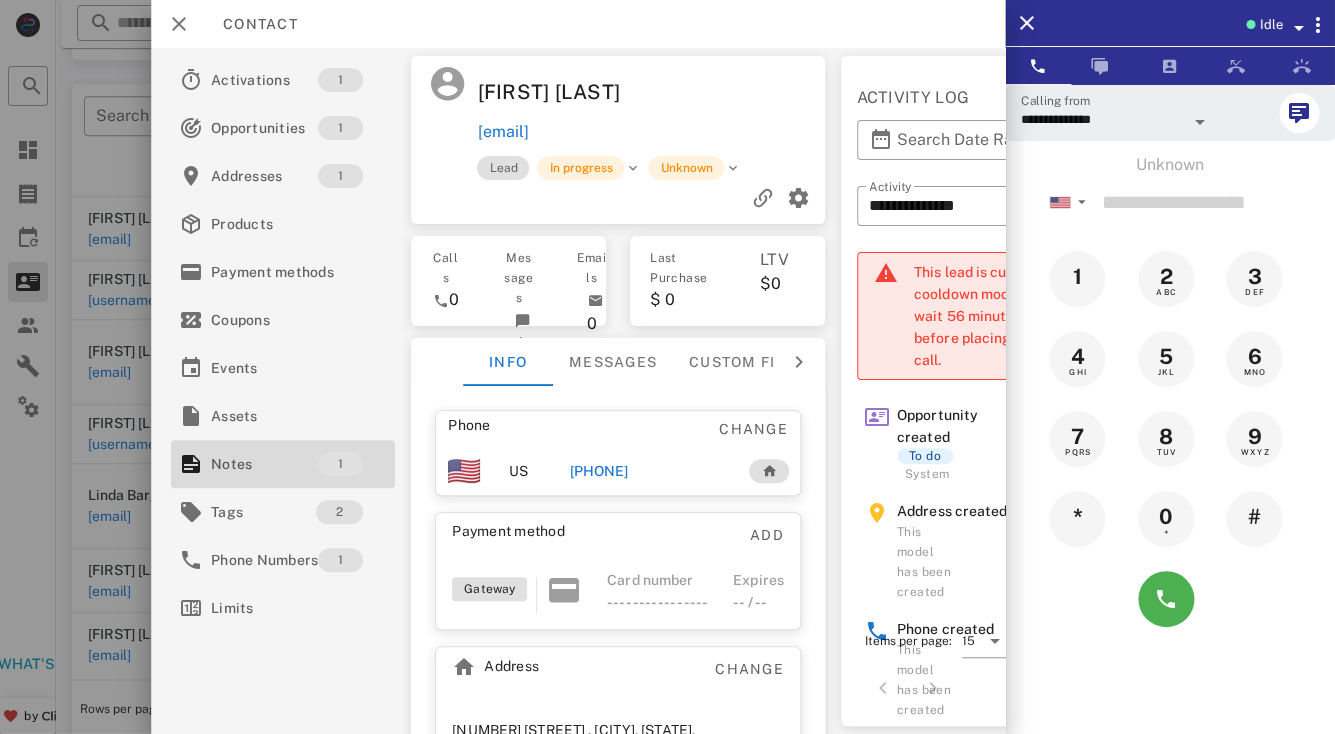 click on "[PHONE]" at bounding box center [598, 471] 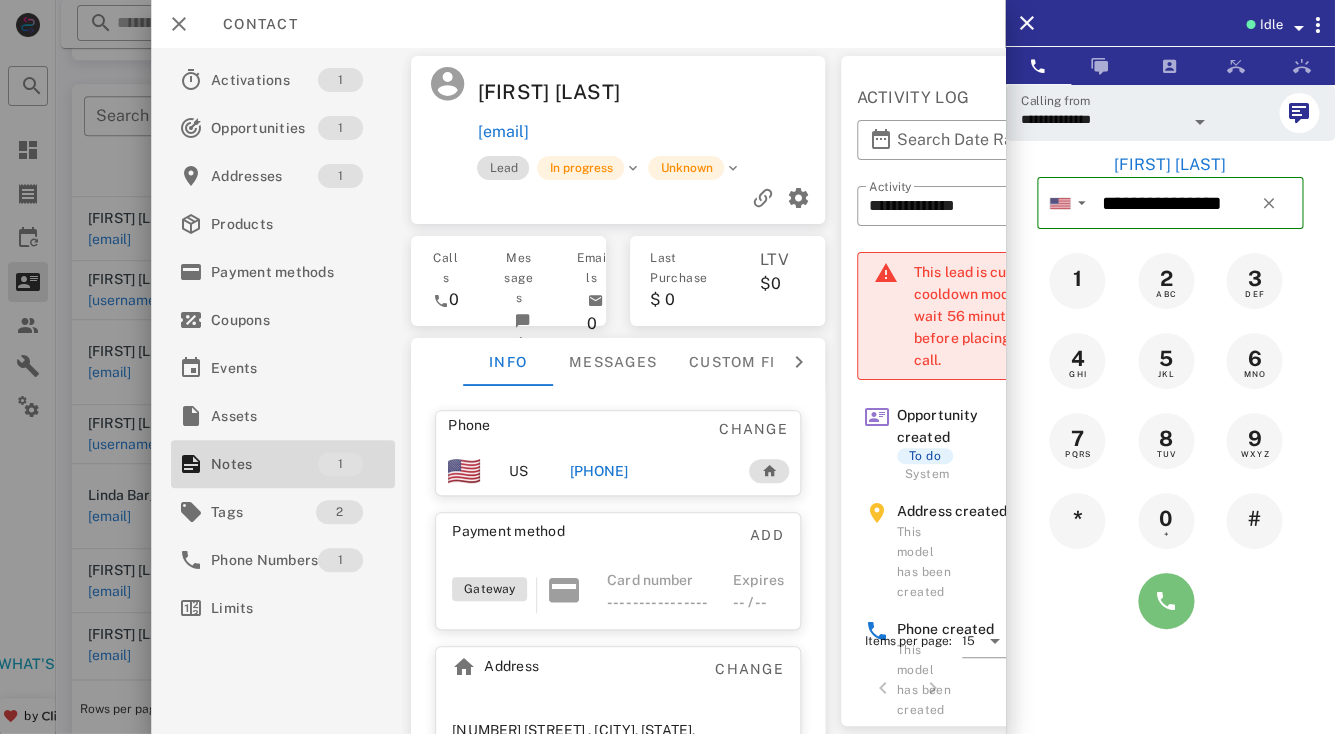 click at bounding box center (1166, 601) 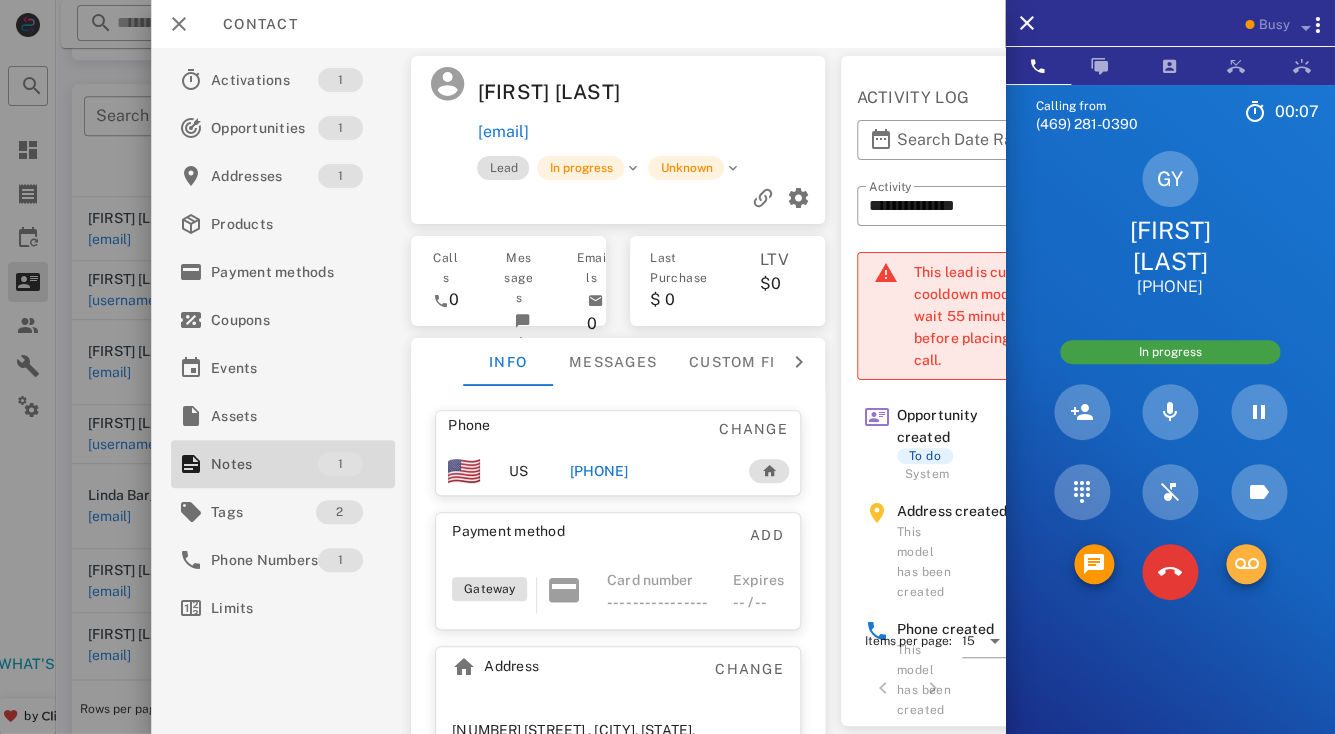 click at bounding box center [1246, 564] 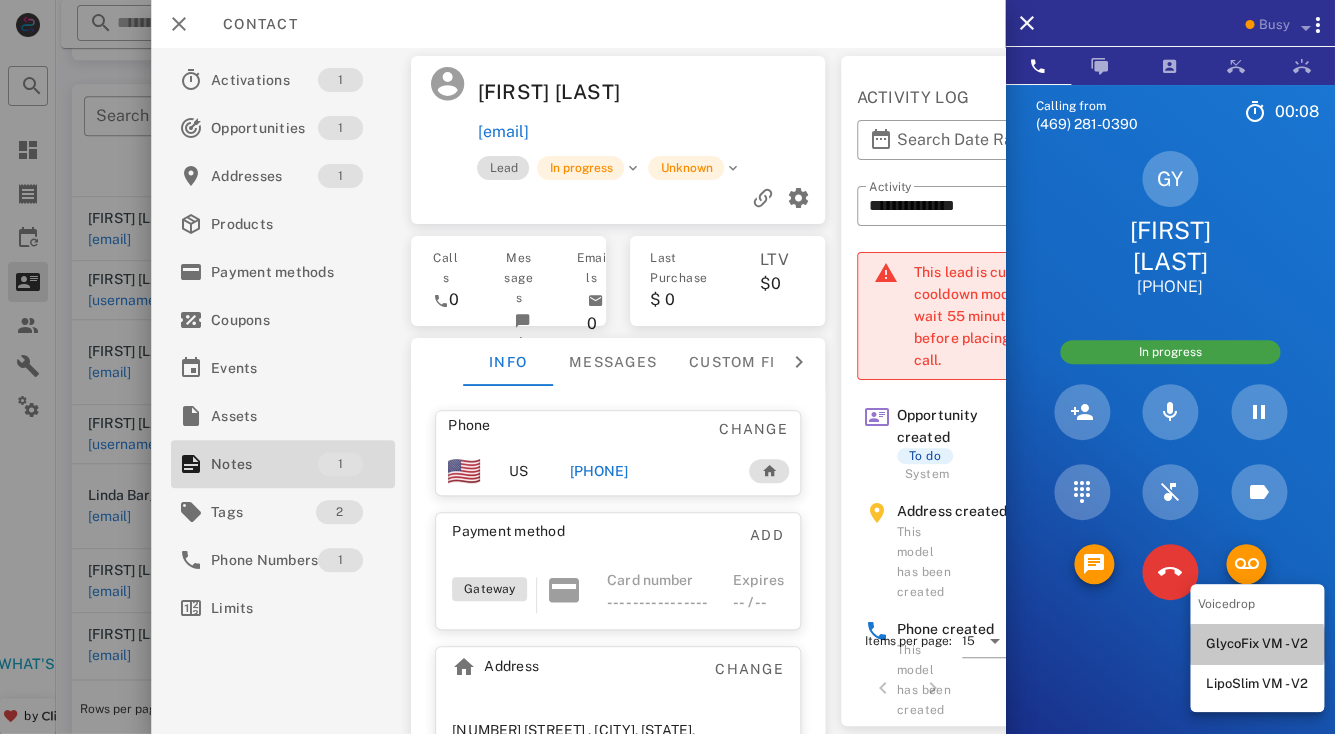 click on "GlycoFix VM - V2" at bounding box center (1257, 644) 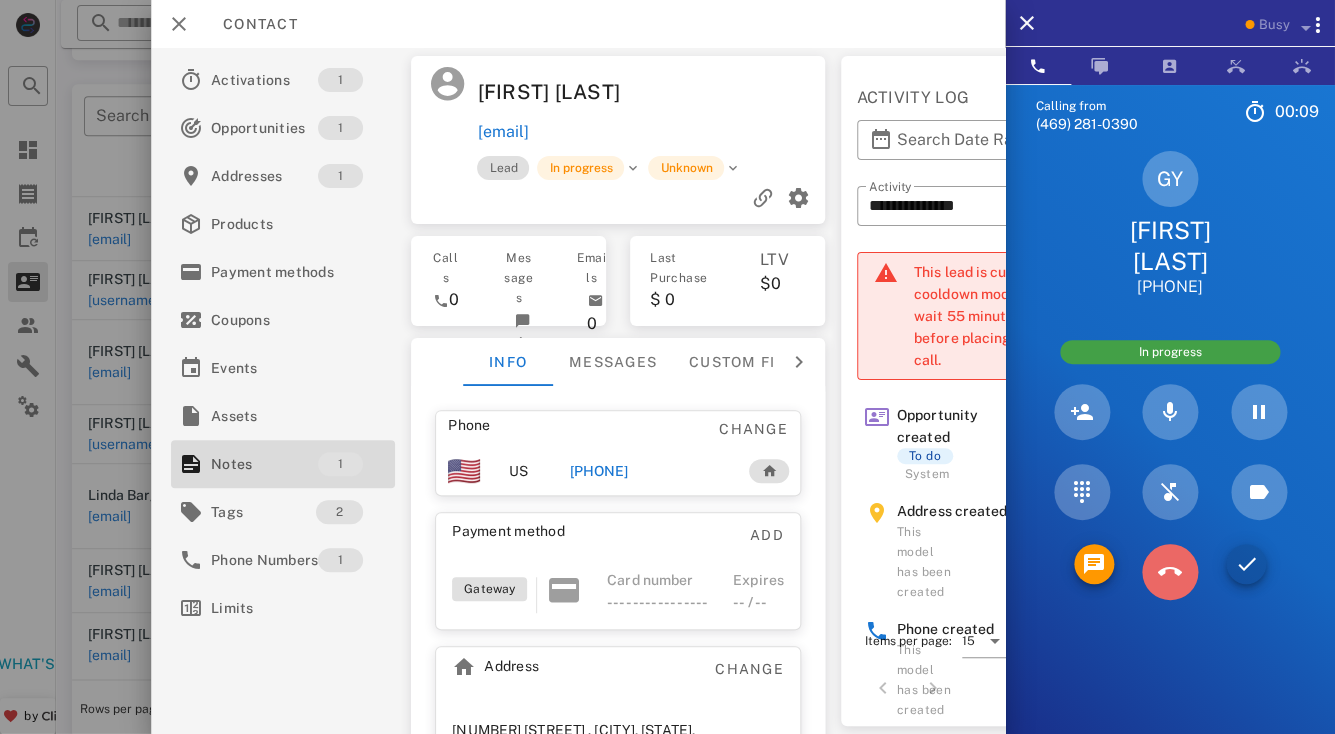 click at bounding box center (1170, 572) 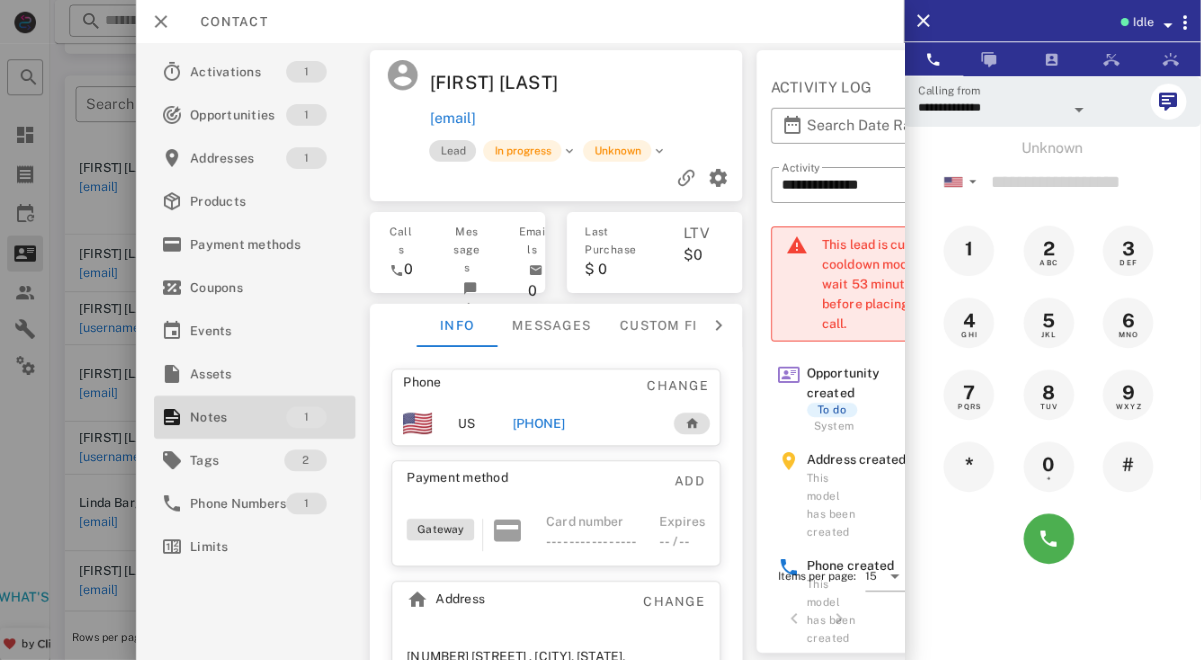 scroll, scrollTop: 337, scrollLeft: 0, axis: vertical 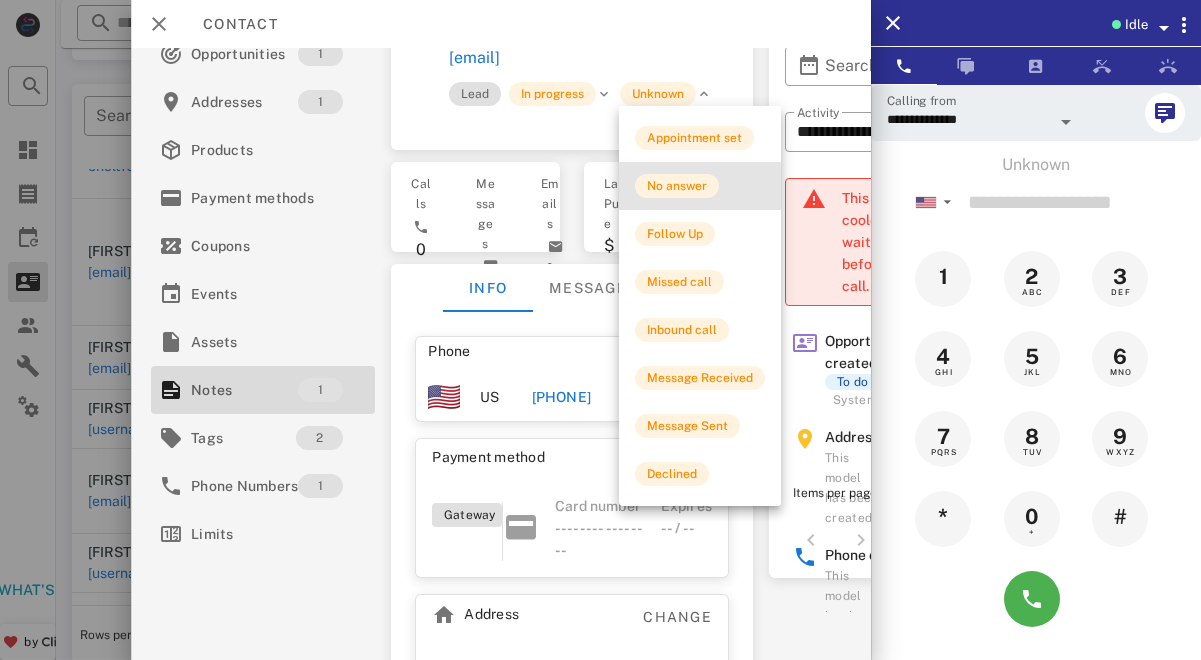 click on "No answer" at bounding box center [700, 186] 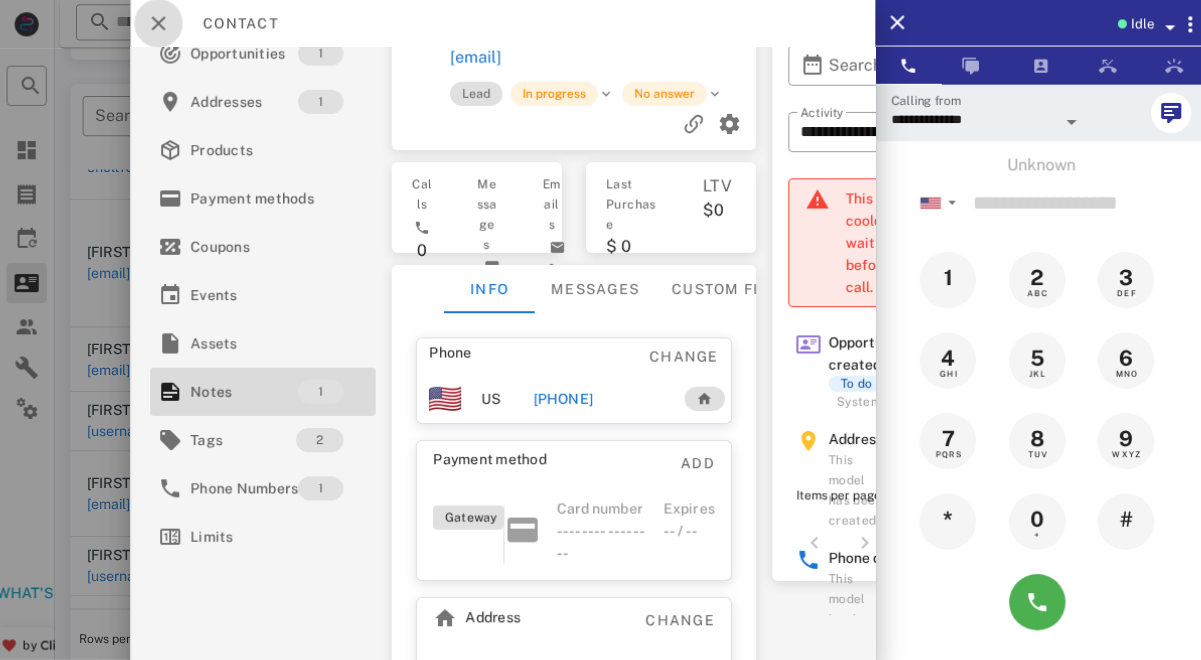 click at bounding box center [159, 24] 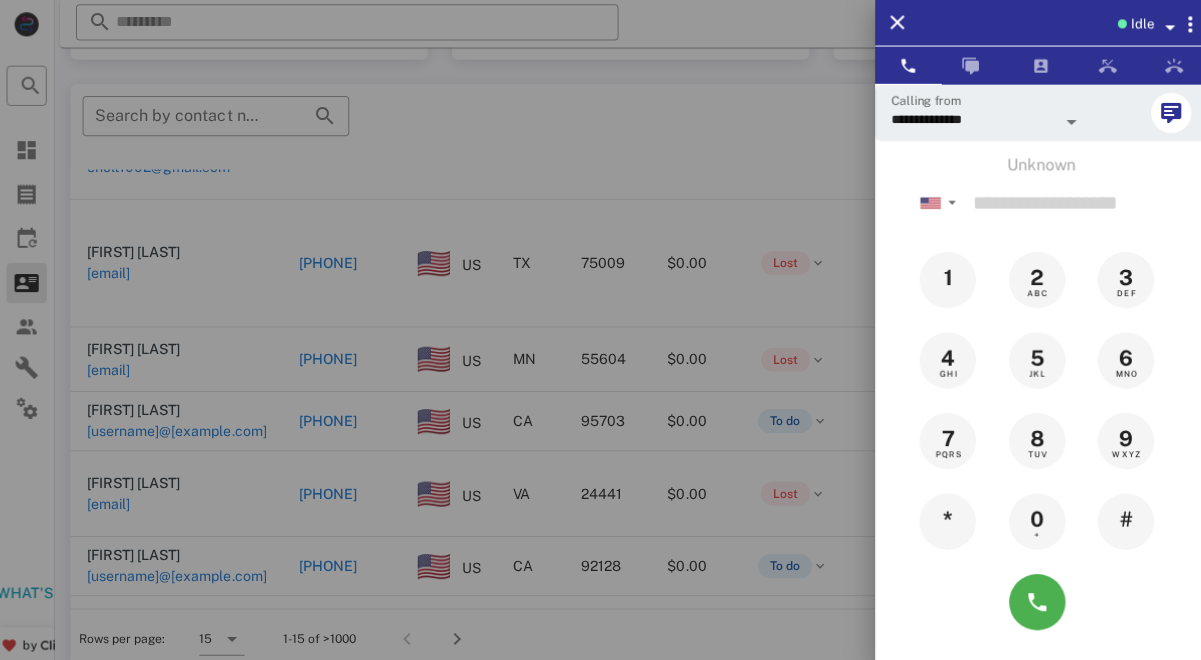 click at bounding box center (600, 330) 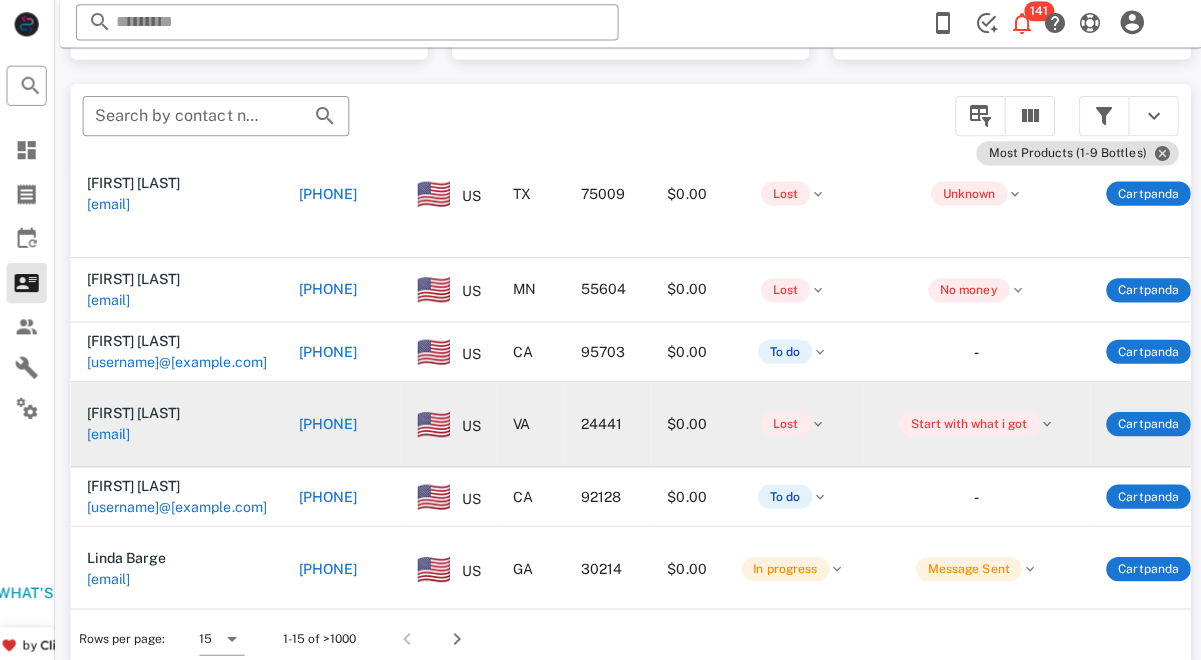 scroll, scrollTop: 408, scrollLeft: 0, axis: vertical 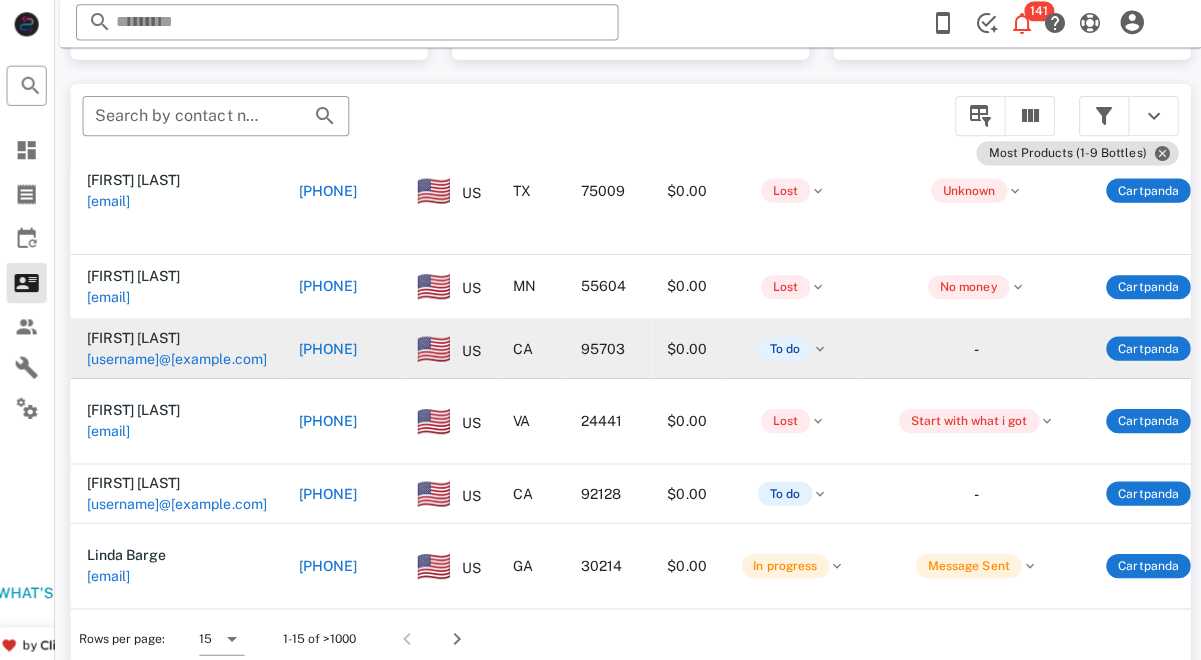 click on "[USERNAME]@[EXAMPLE.COM]" at bounding box center (177, 357) 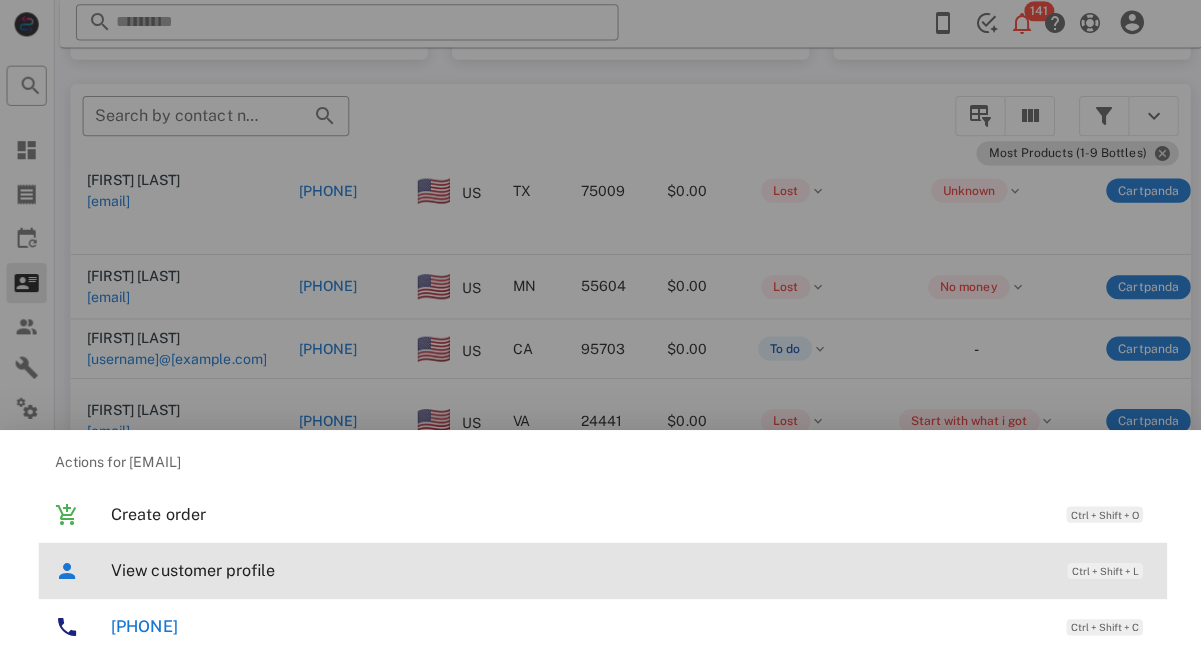 click on "View customer profile Ctrl + Shift + L" at bounding box center [628, 567] 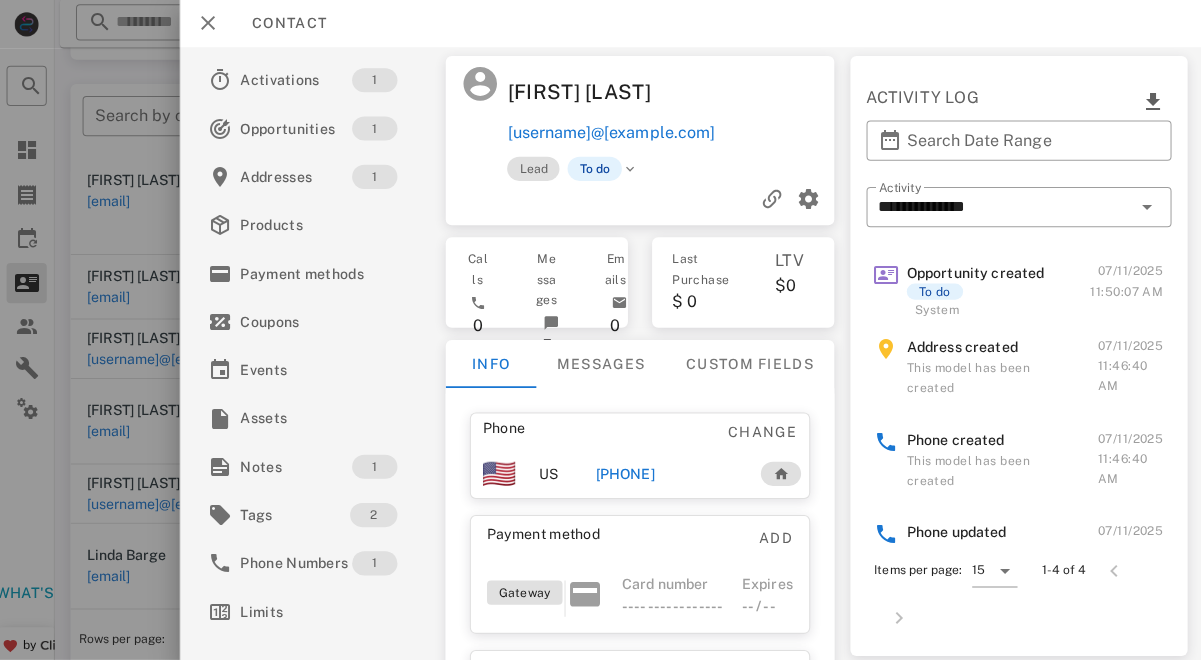 scroll, scrollTop: 60, scrollLeft: 0, axis: vertical 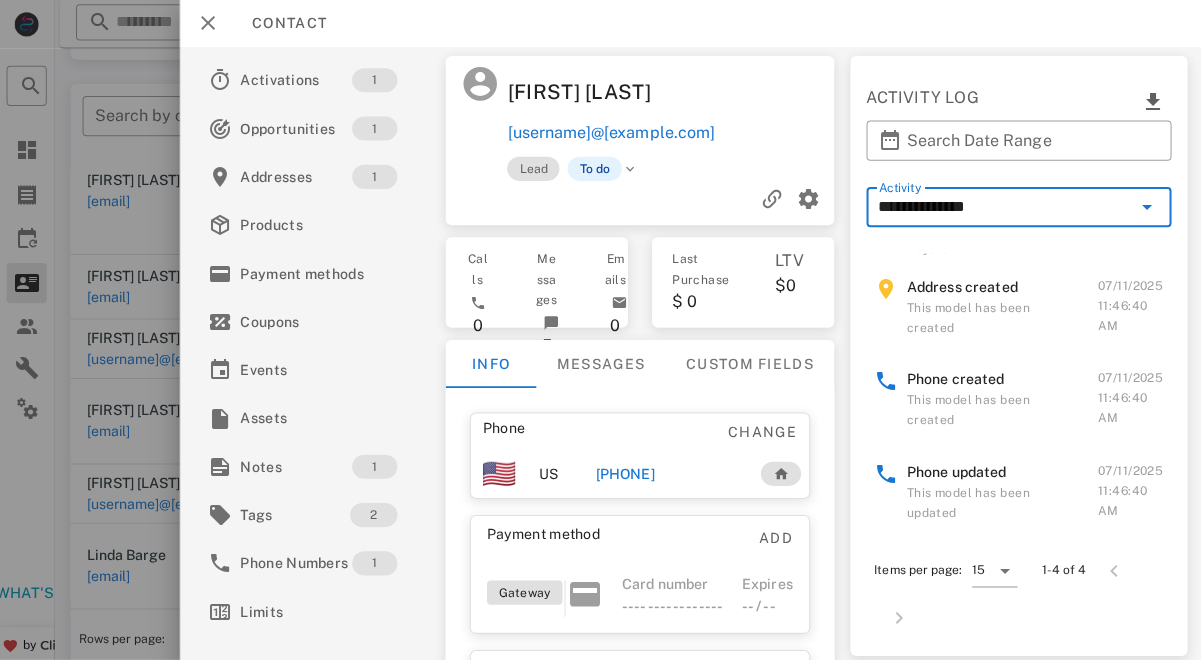 click on "**********" at bounding box center [999, 206] 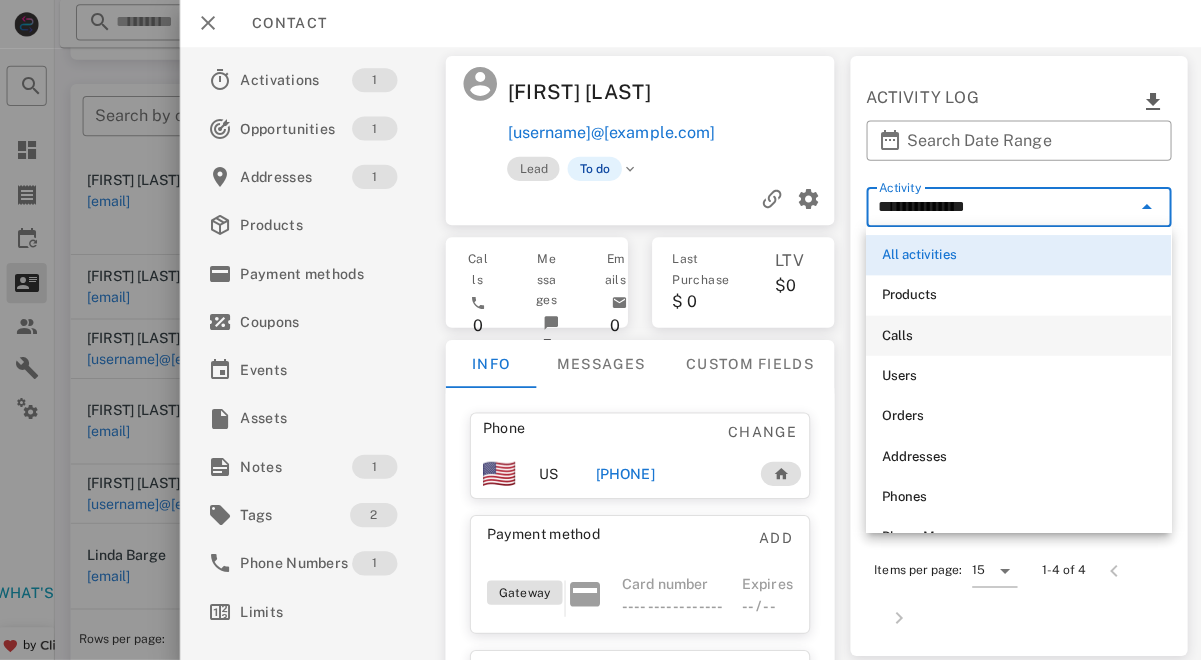 click on "Calls" at bounding box center [1013, 334] 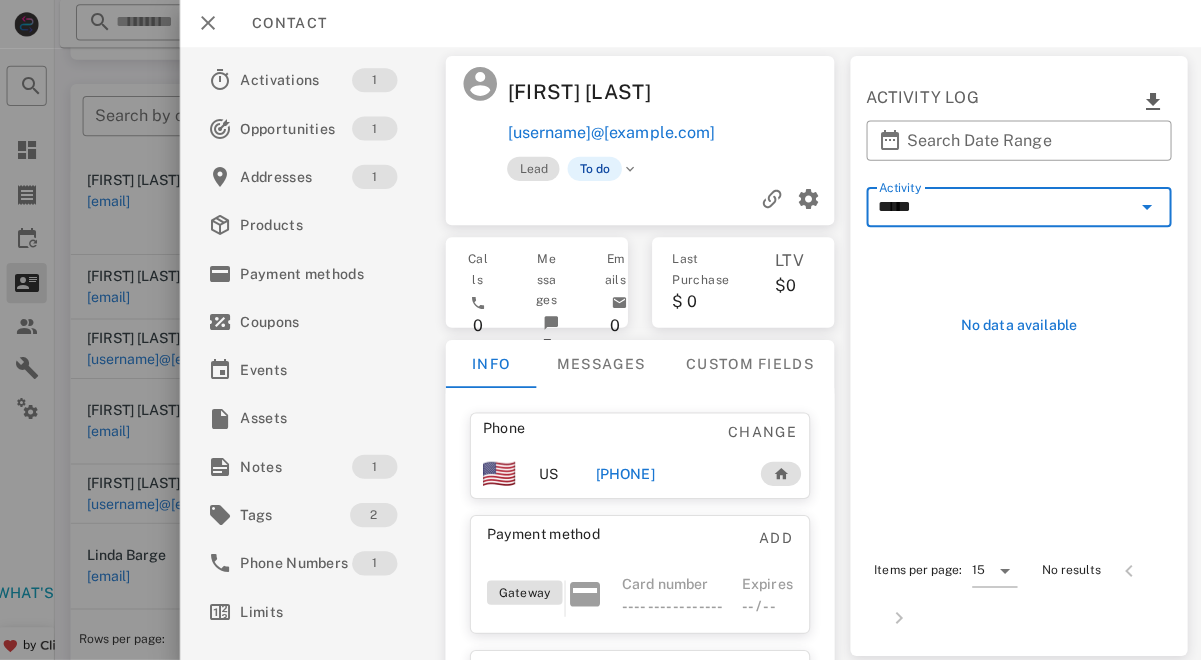 click on "*****" at bounding box center (999, 206) 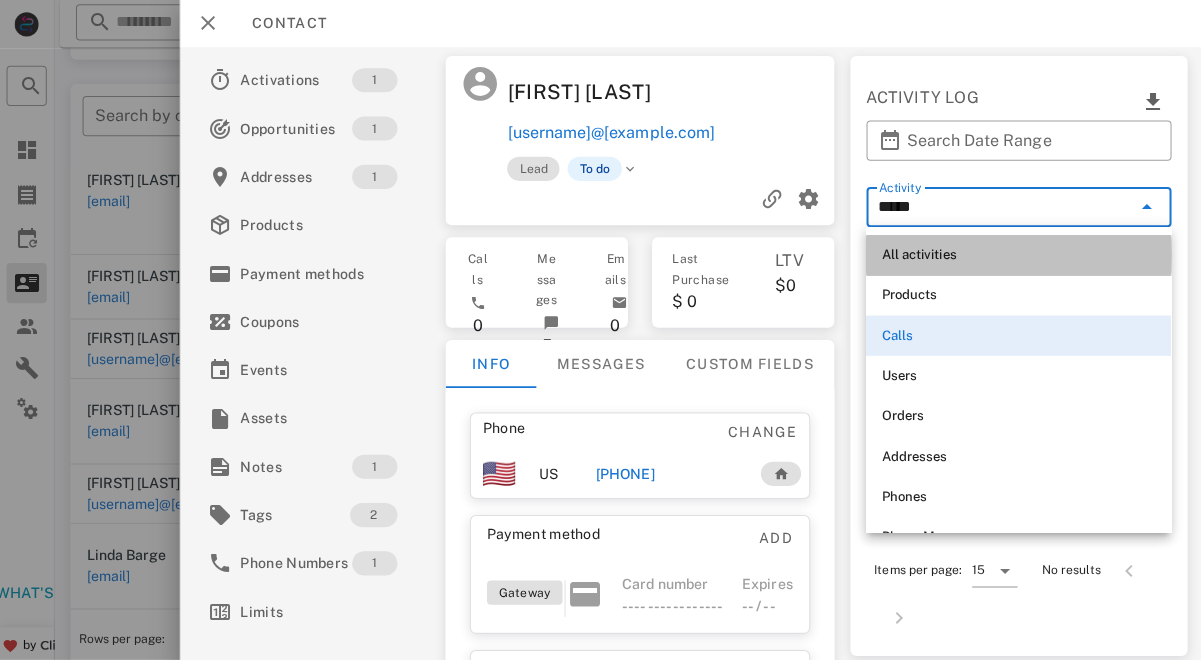click on "All activities" at bounding box center [1013, 254] 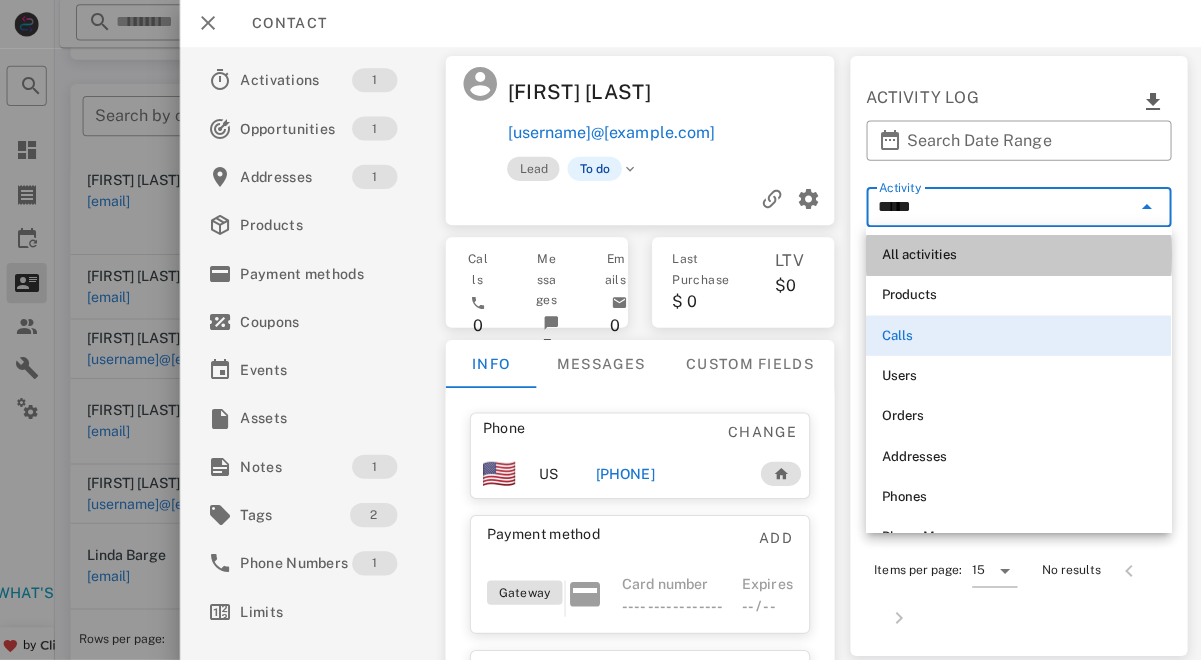 type on "**********" 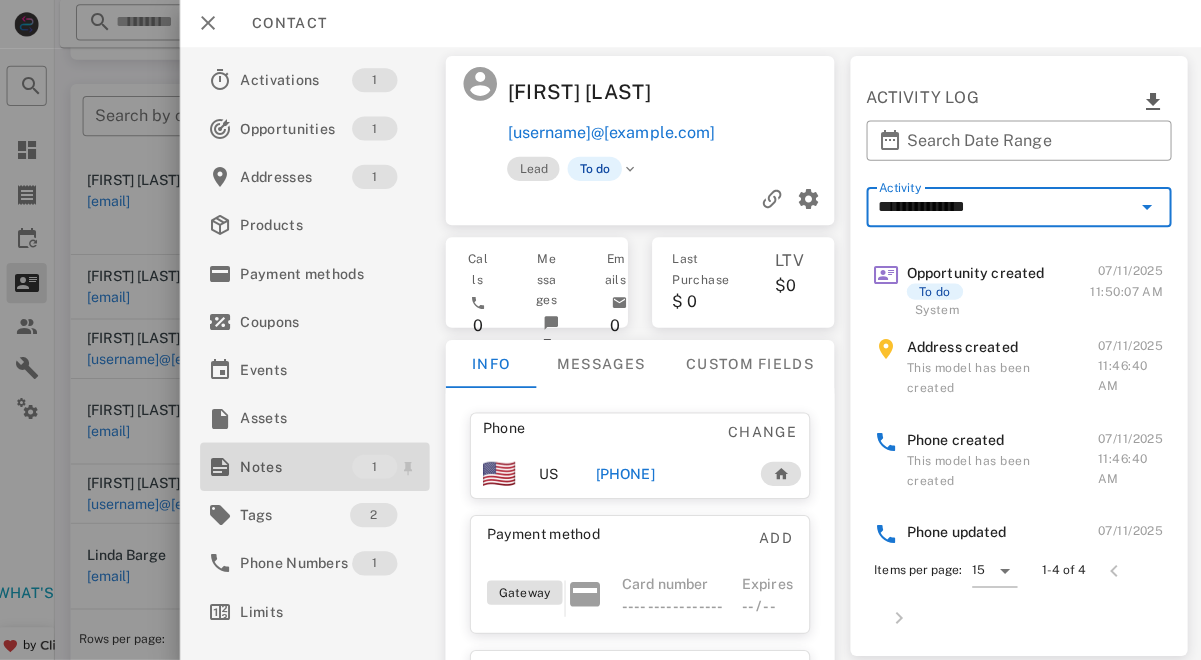 click on "Notes" at bounding box center [295, 464] 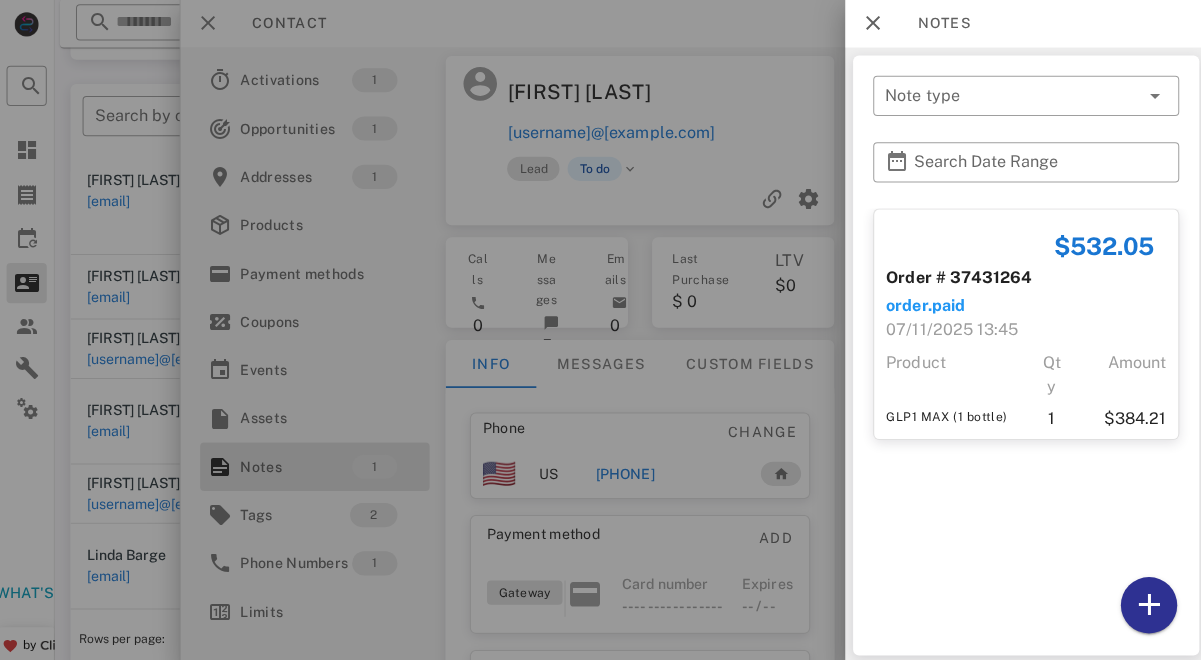 click at bounding box center (600, 330) 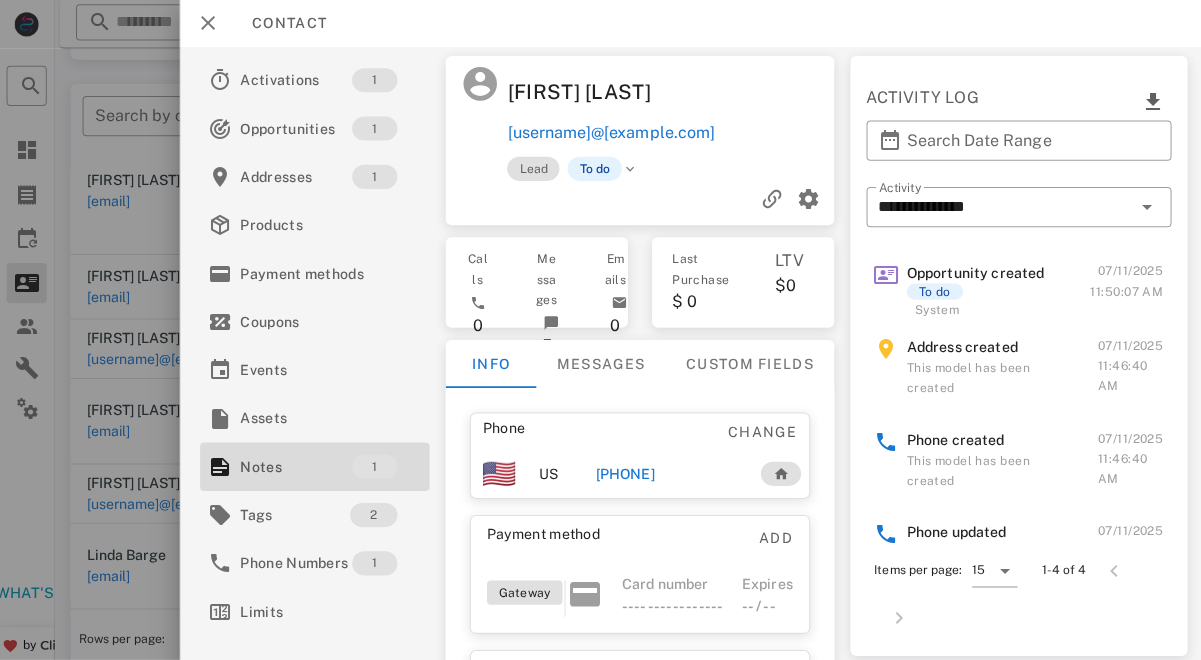 click on "[USERNAME]@[EXAMPLE.COM]" at bounding box center (664, 132) 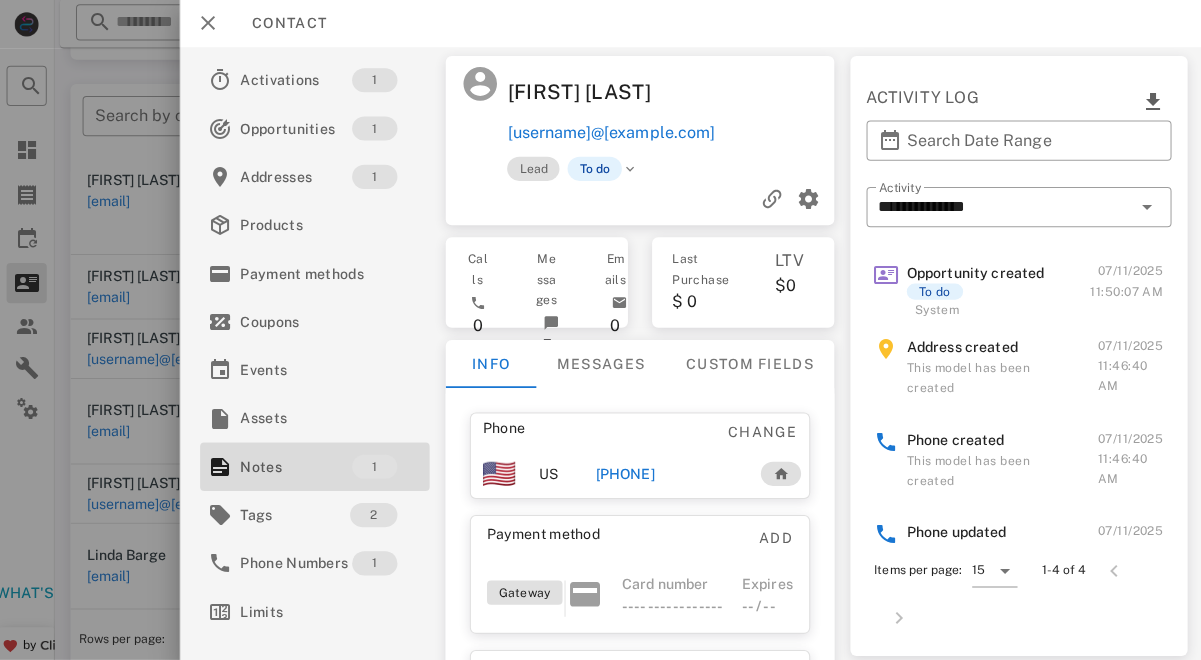 click at bounding box center (600, 330) 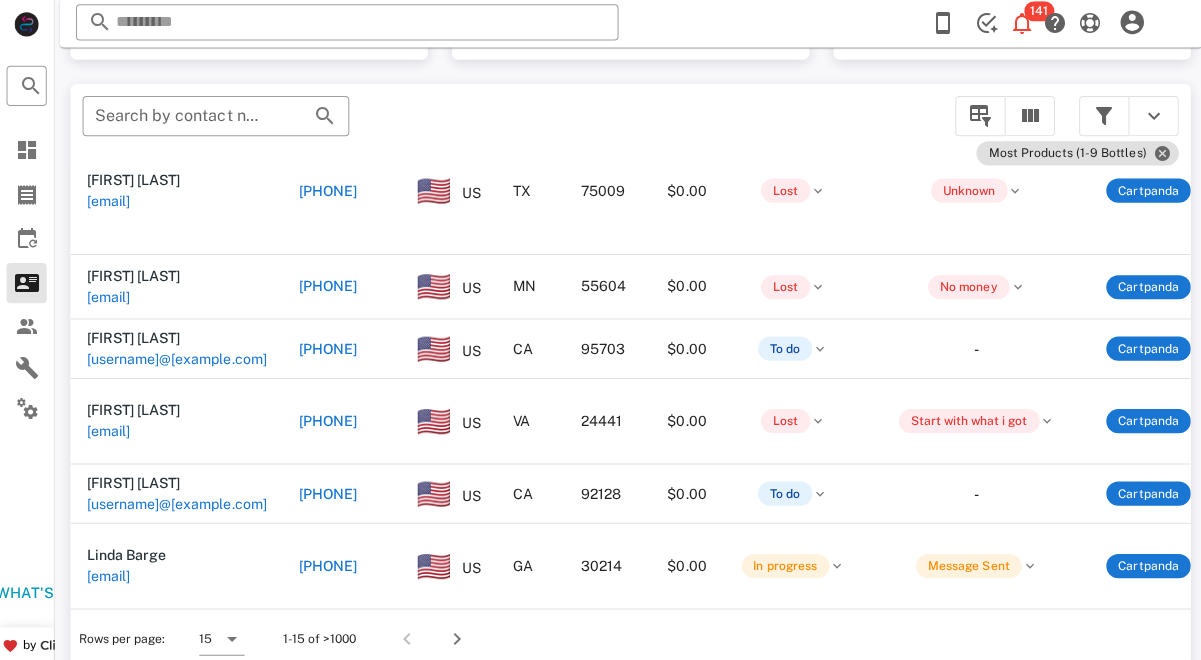 scroll, scrollTop: 410, scrollLeft: 0, axis: vertical 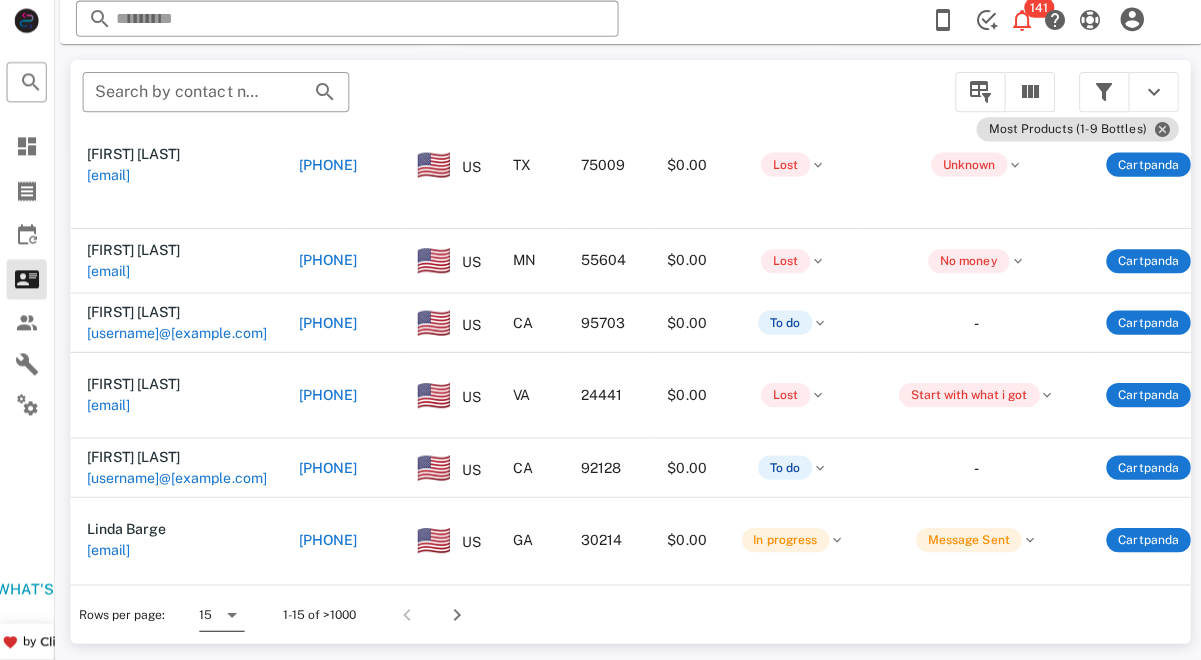 click at bounding box center [233, 615] 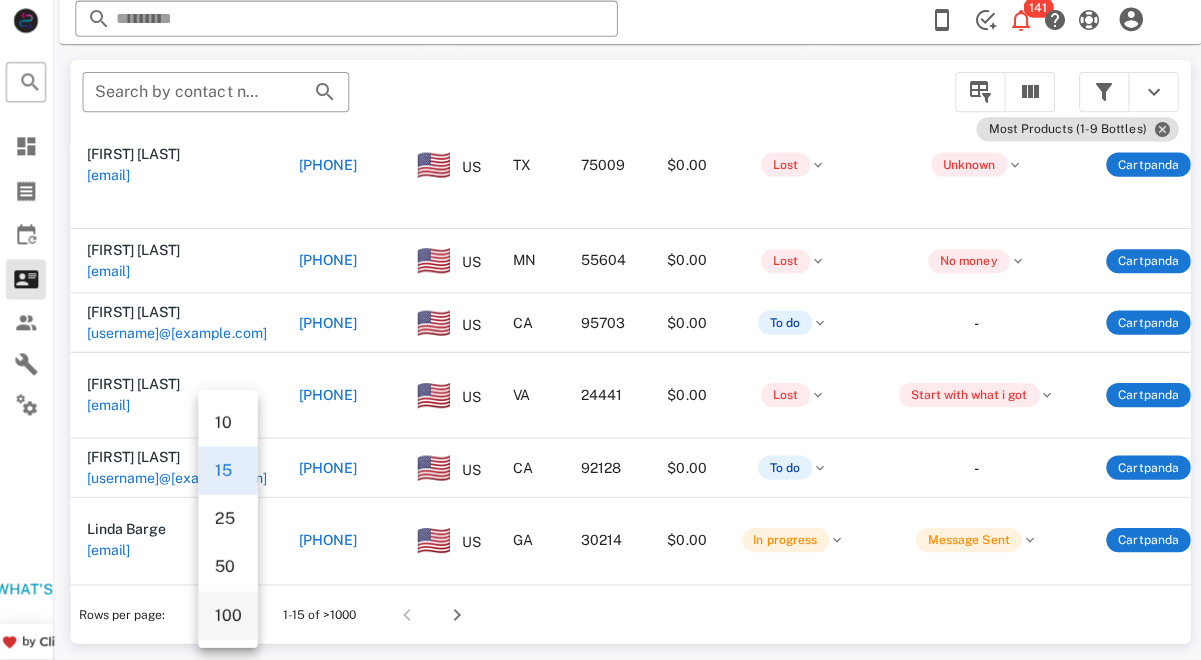 click on "100" at bounding box center [228, 615] 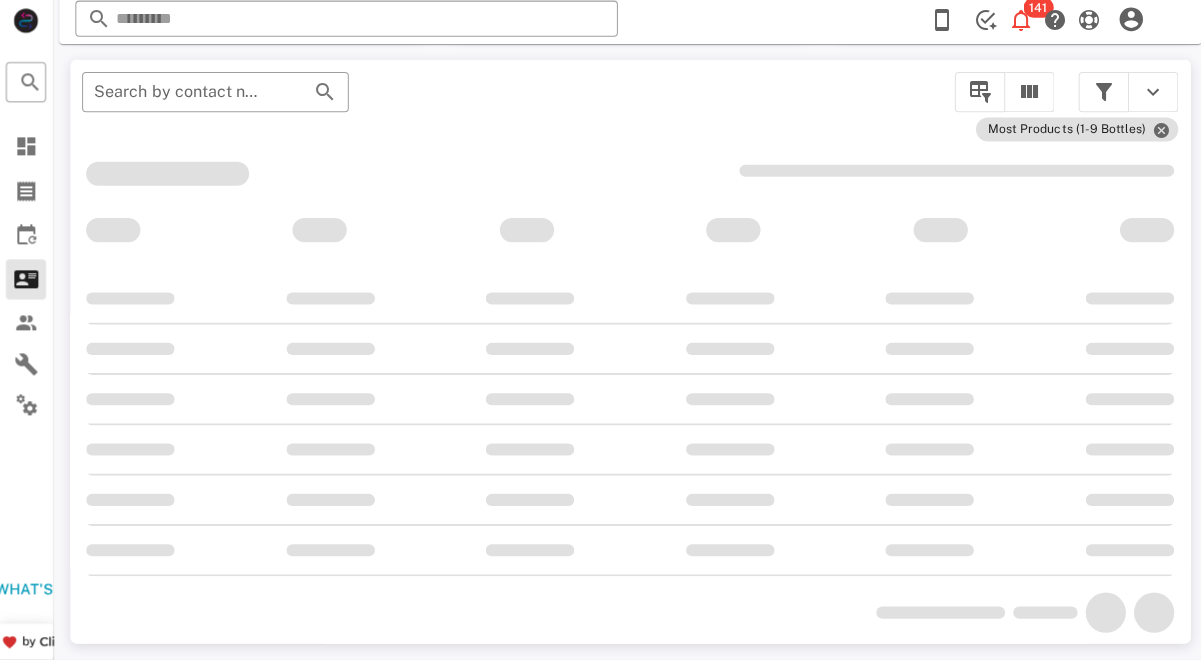 scroll, scrollTop: 355, scrollLeft: 0, axis: vertical 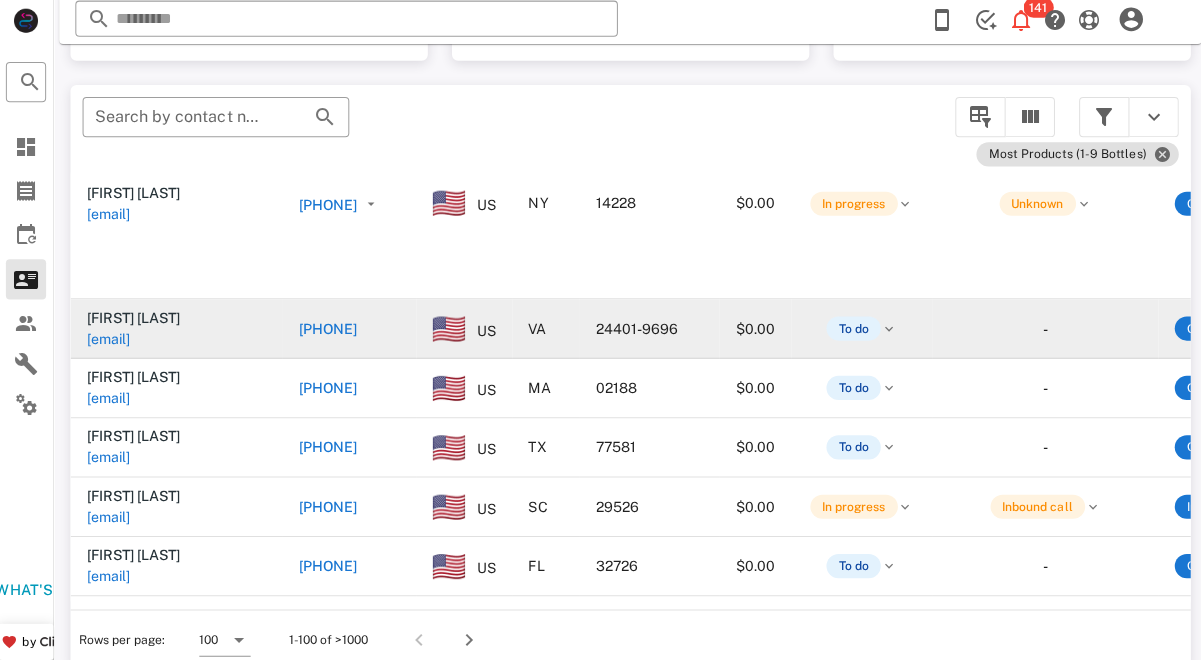 click on "[EMAIL]" at bounding box center (109, 341) 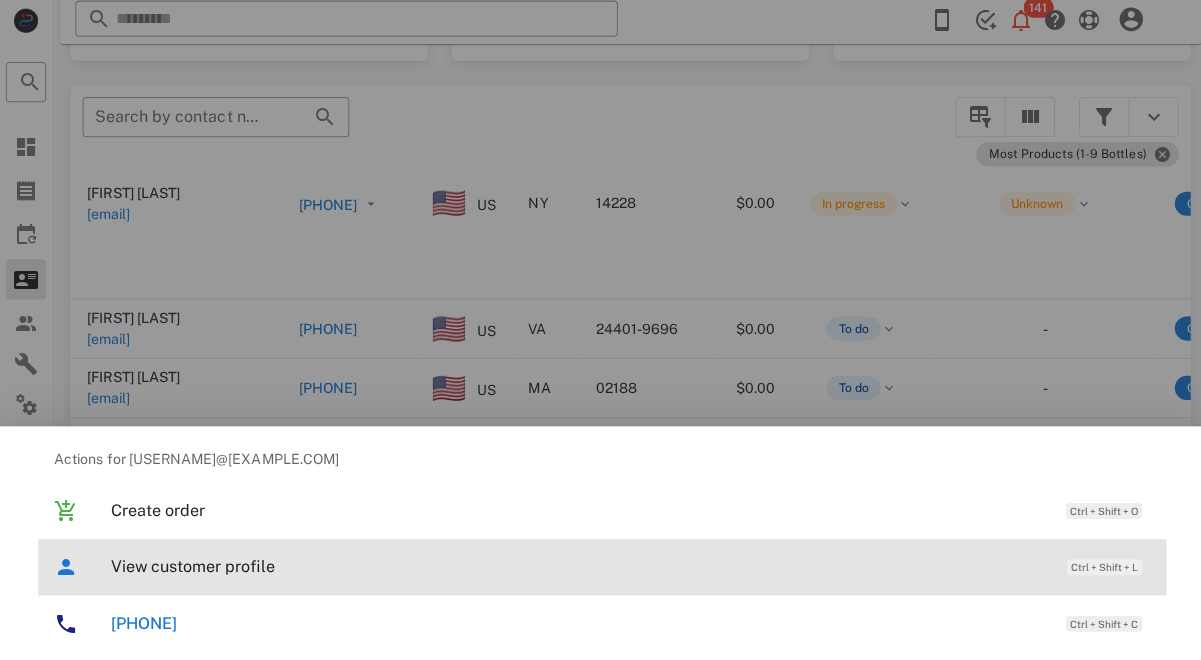click on "View customer profile Ctrl + Shift + L" at bounding box center [628, 567] 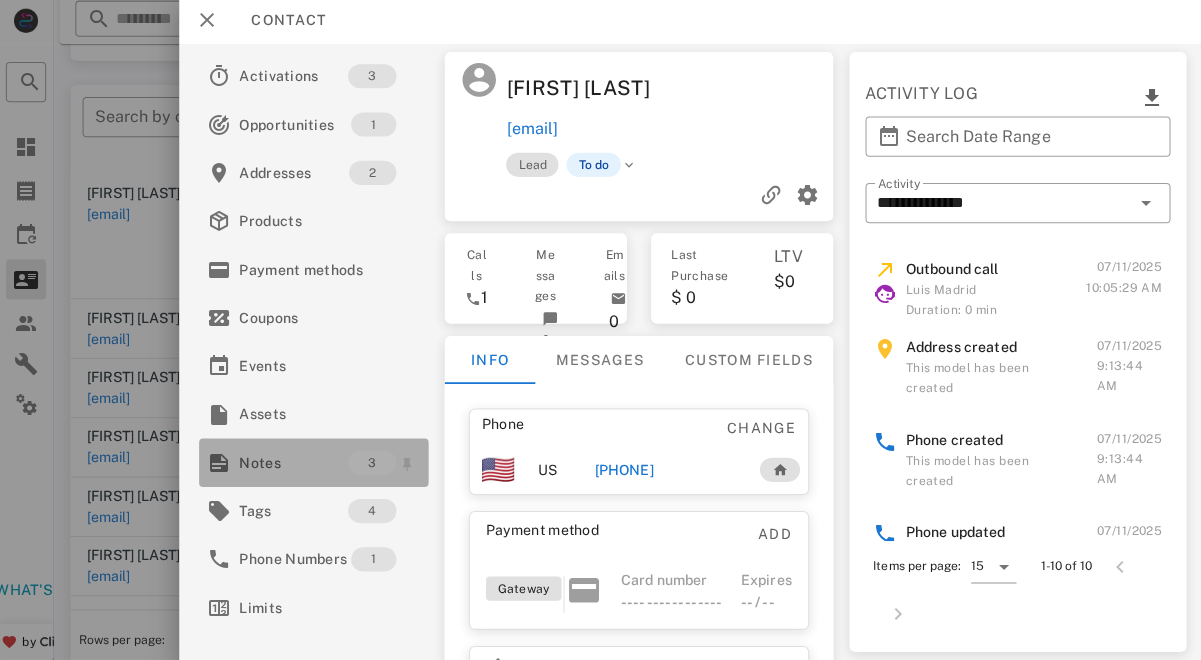 click on "Notes  3" at bounding box center [314, 464] 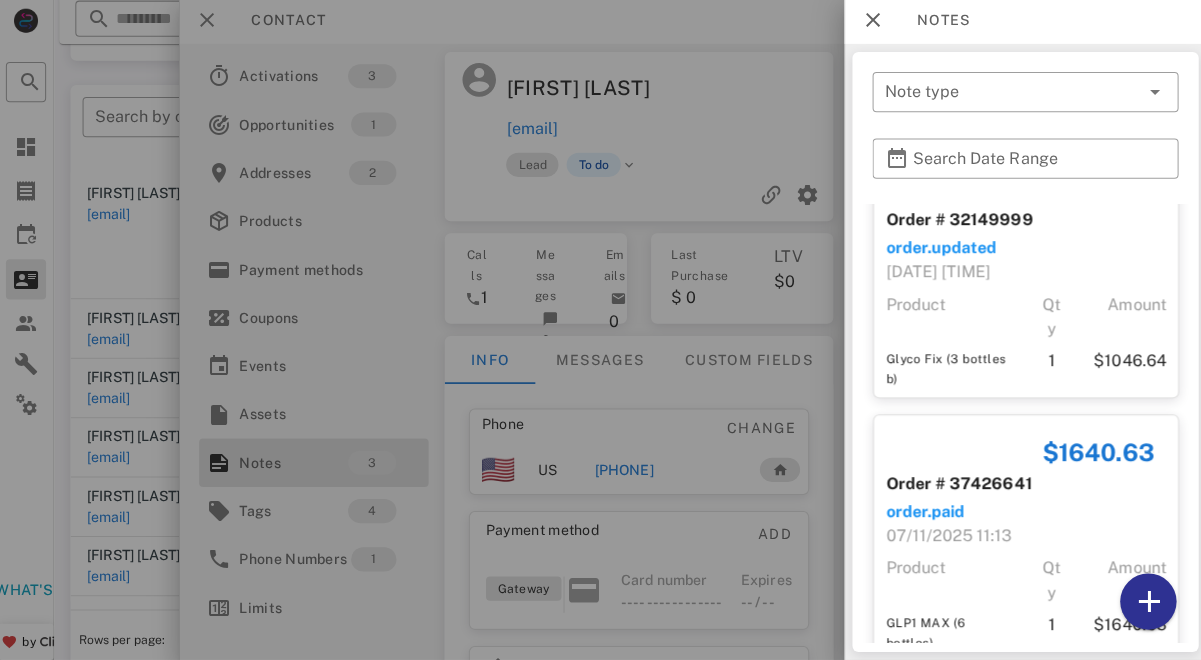 scroll, scrollTop: 346, scrollLeft: 0, axis: vertical 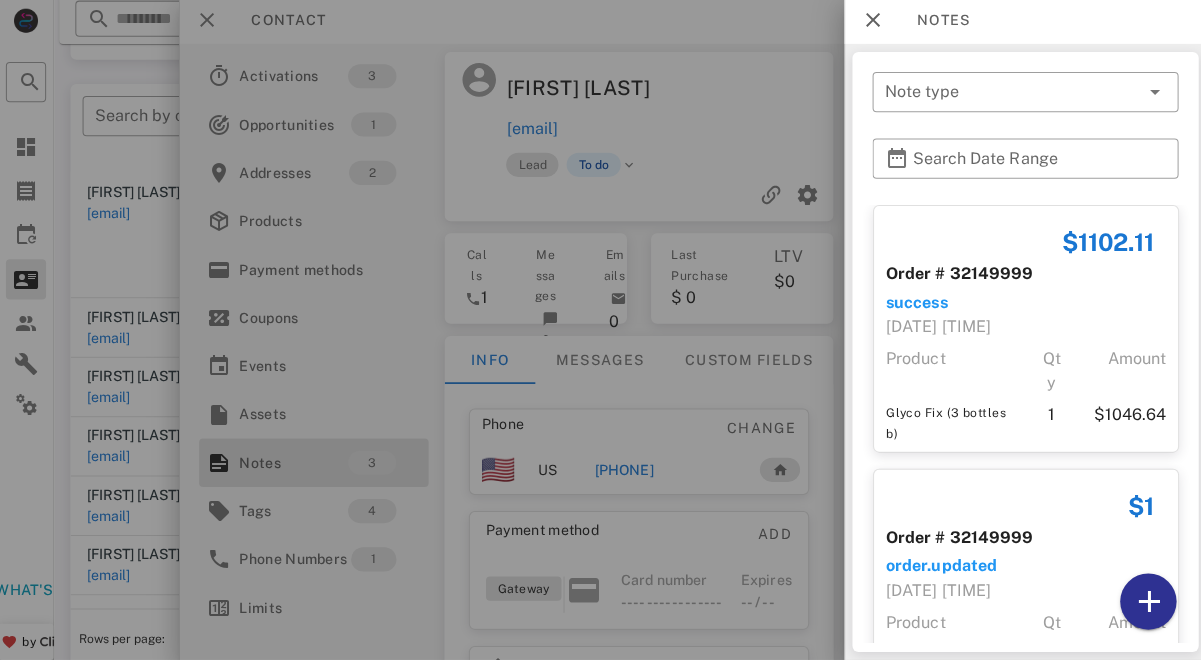 click at bounding box center (600, 330) 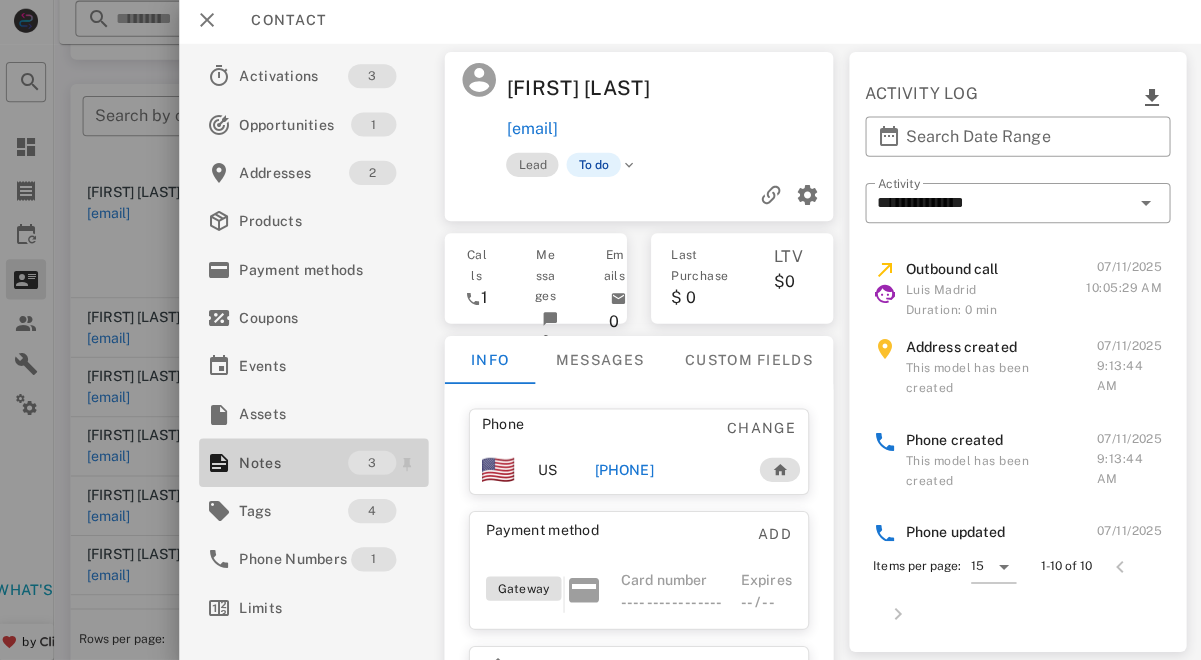 click on "Notes  3" at bounding box center (314, 464) 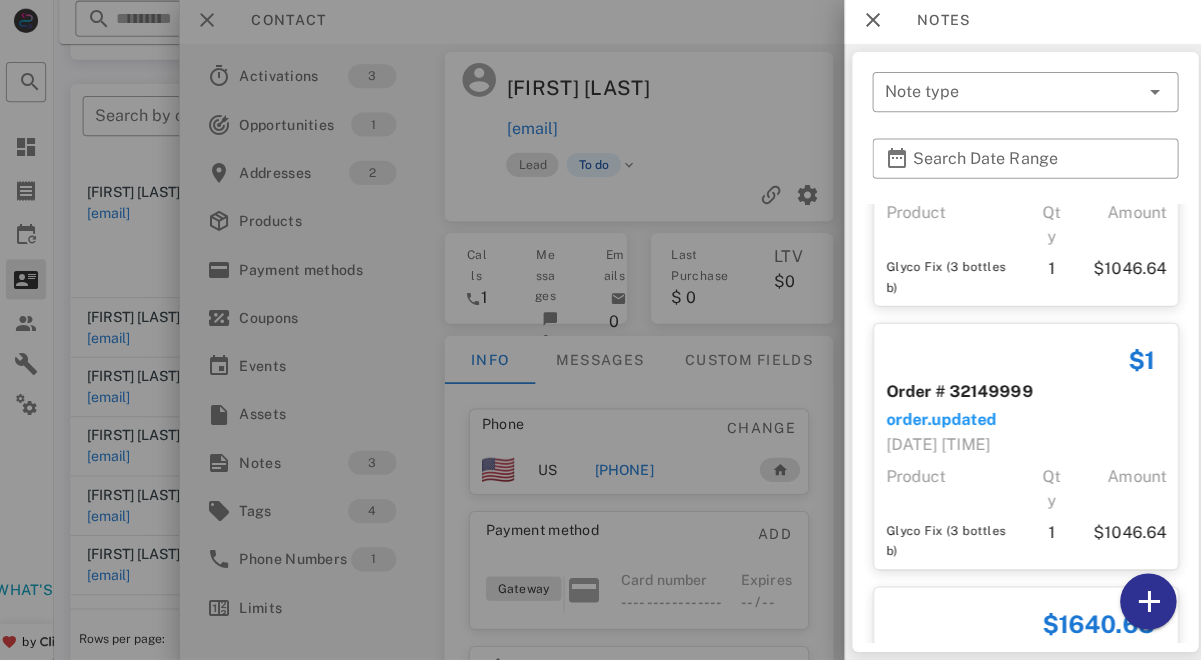 scroll, scrollTop: 346, scrollLeft: 0, axis: vertical 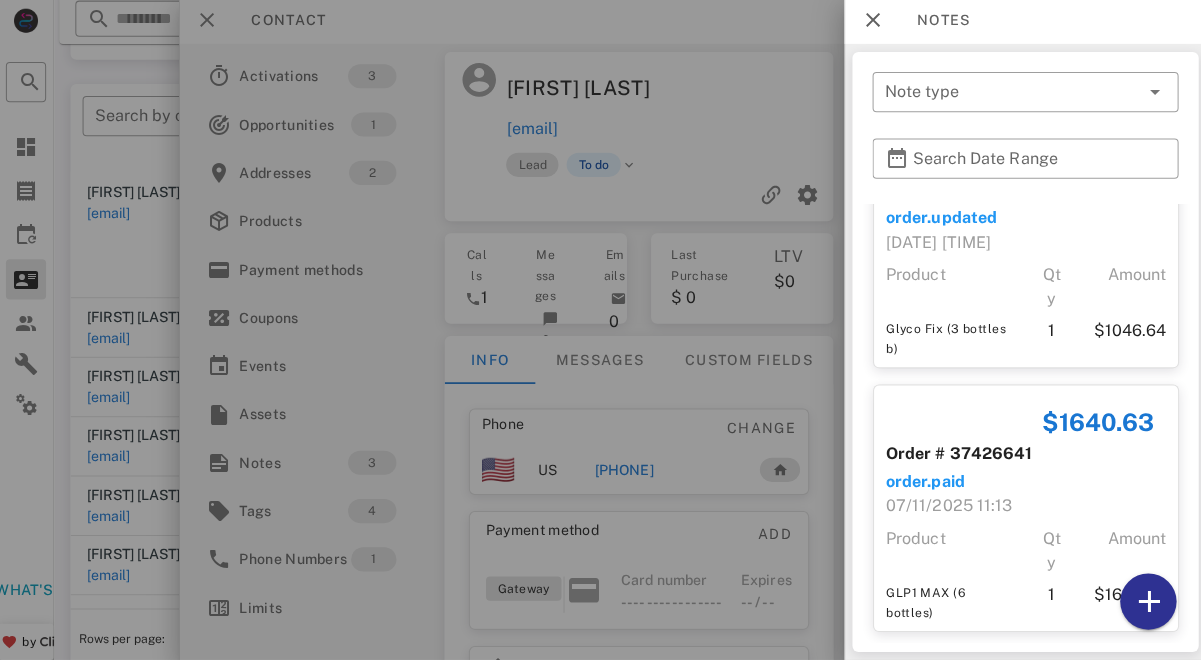 click at bounding box center (600, 330) 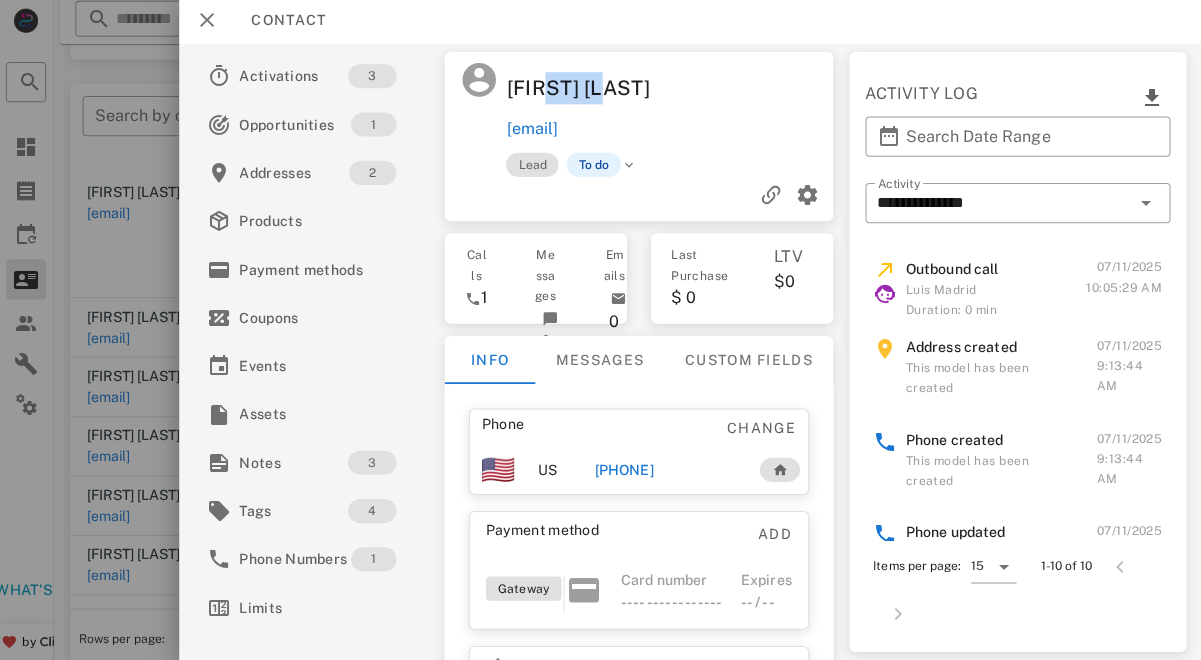 click on "[FIRST] [LAST]" at bounding box center (585, 92) 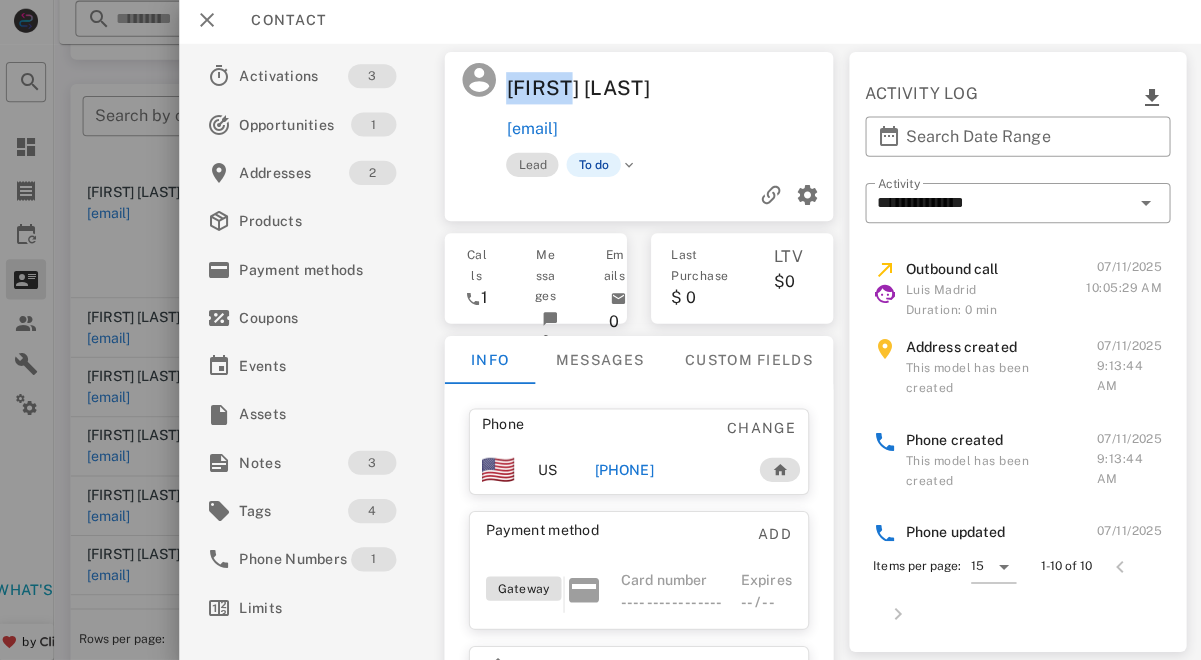 click on "[FIRST] [LAST]" at bounding box center (585, 92) 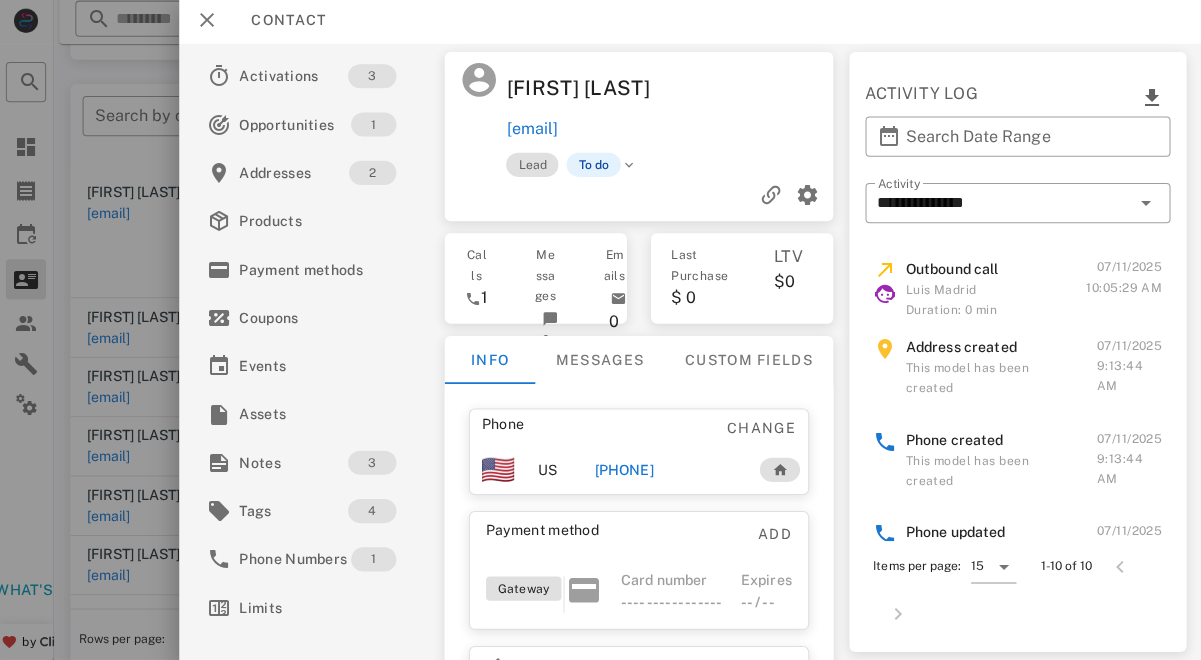 click on "[FIRST] [LAST]" at bounding box center [585, 92] 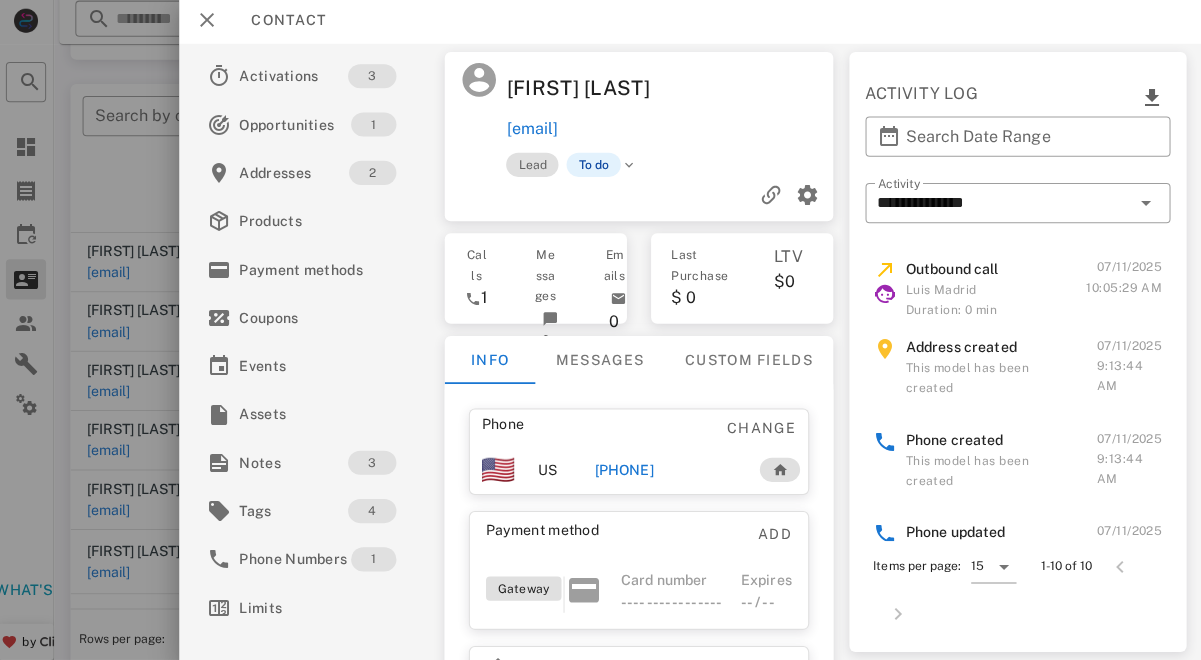 scroll, scrollTop: 1389, scrollLeft: 0, axis: vertical 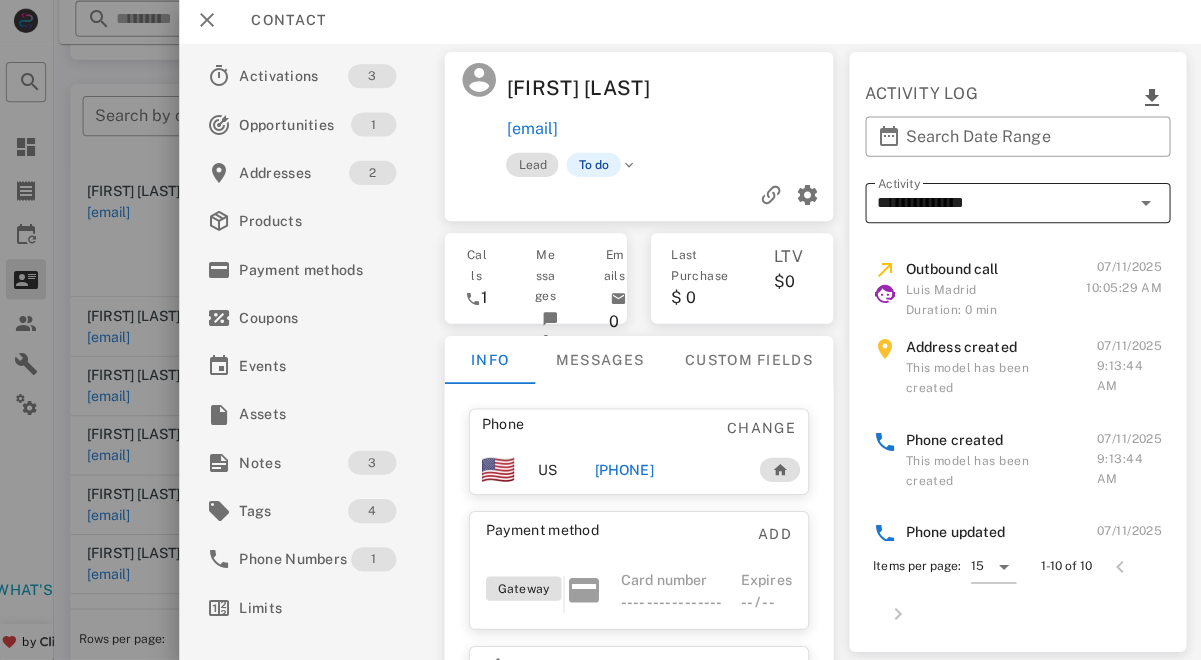 click at bounding box center (1141, 206) 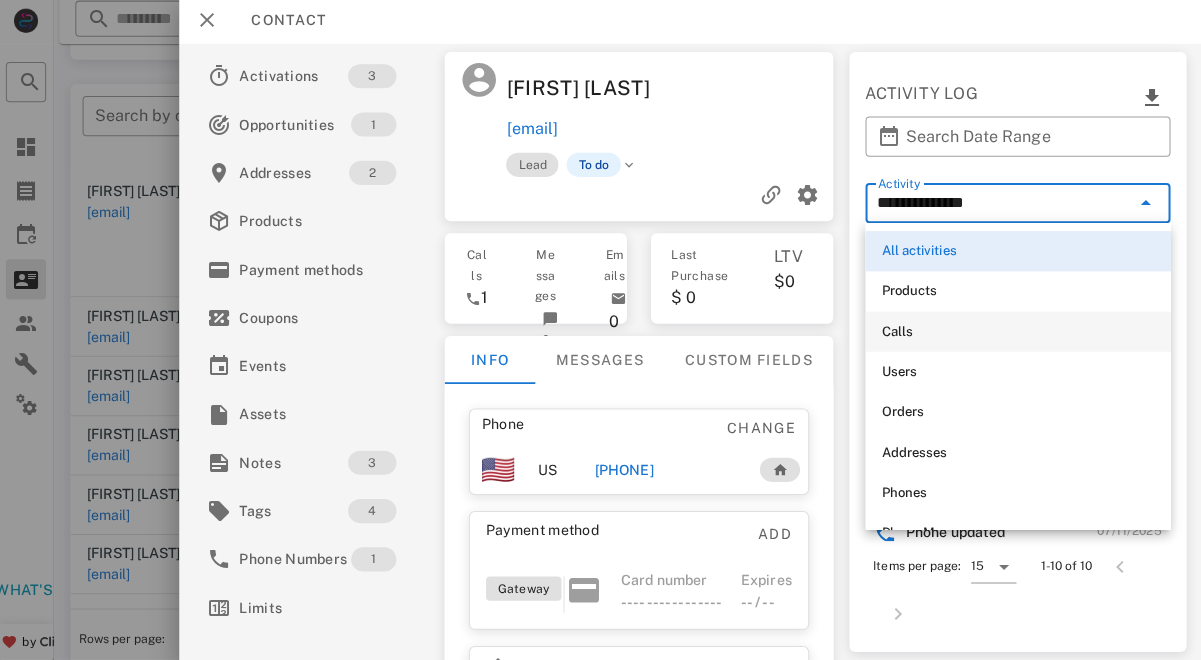 click on "Calls" at bounding box center (1013, 334) 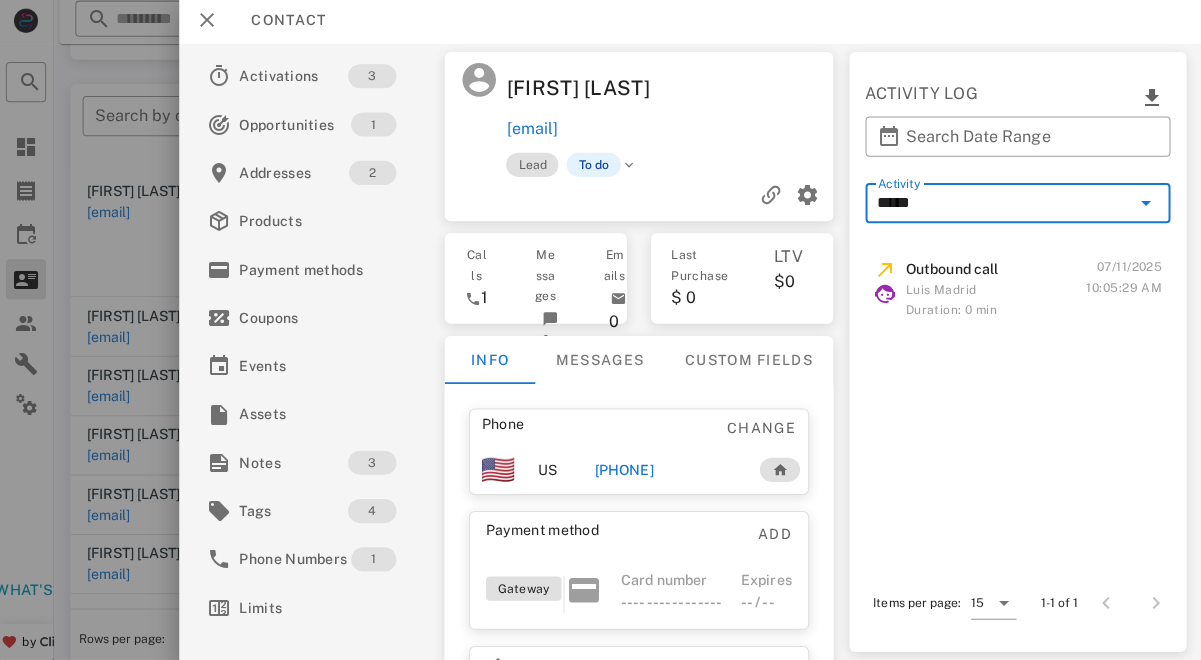 click on "​ Search Date Range" at bounding box center (1013, 153) 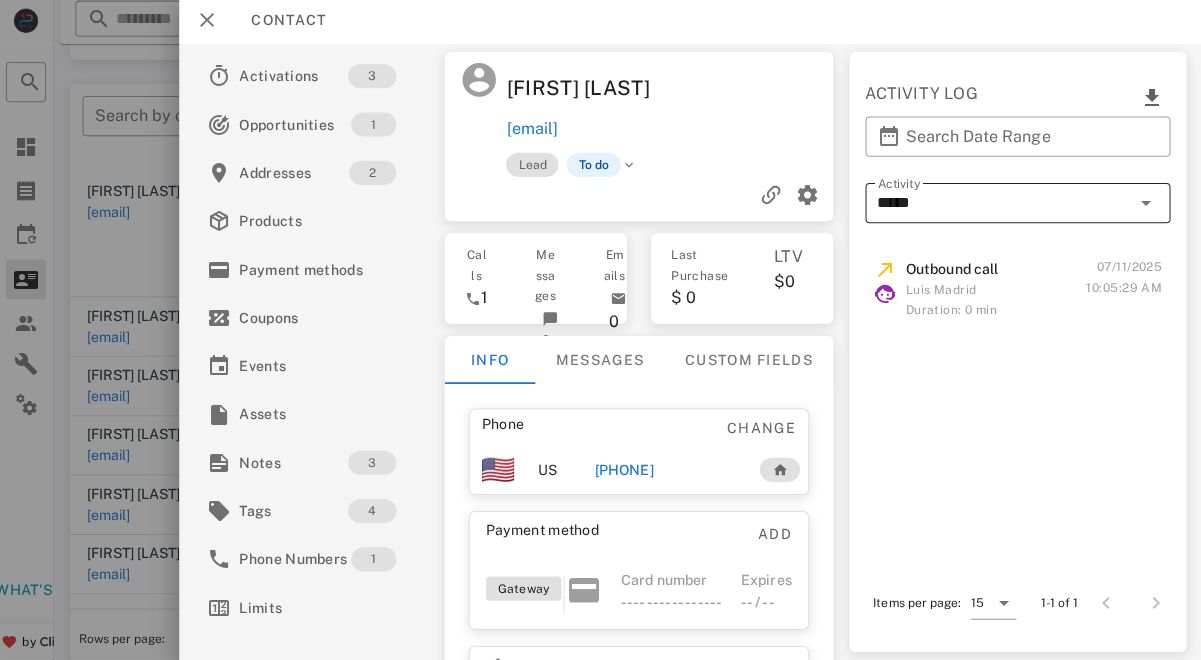 click on "*****" at bounding box center [999, 206] 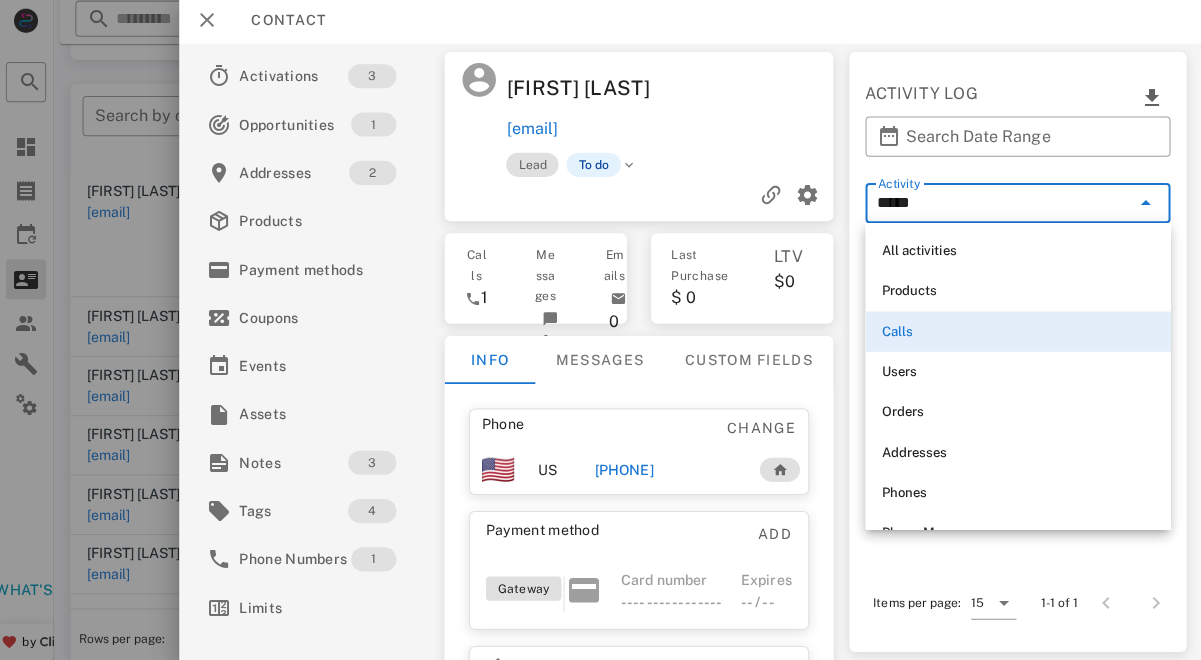 click on "All activities" at bounding box center [1013, 254] 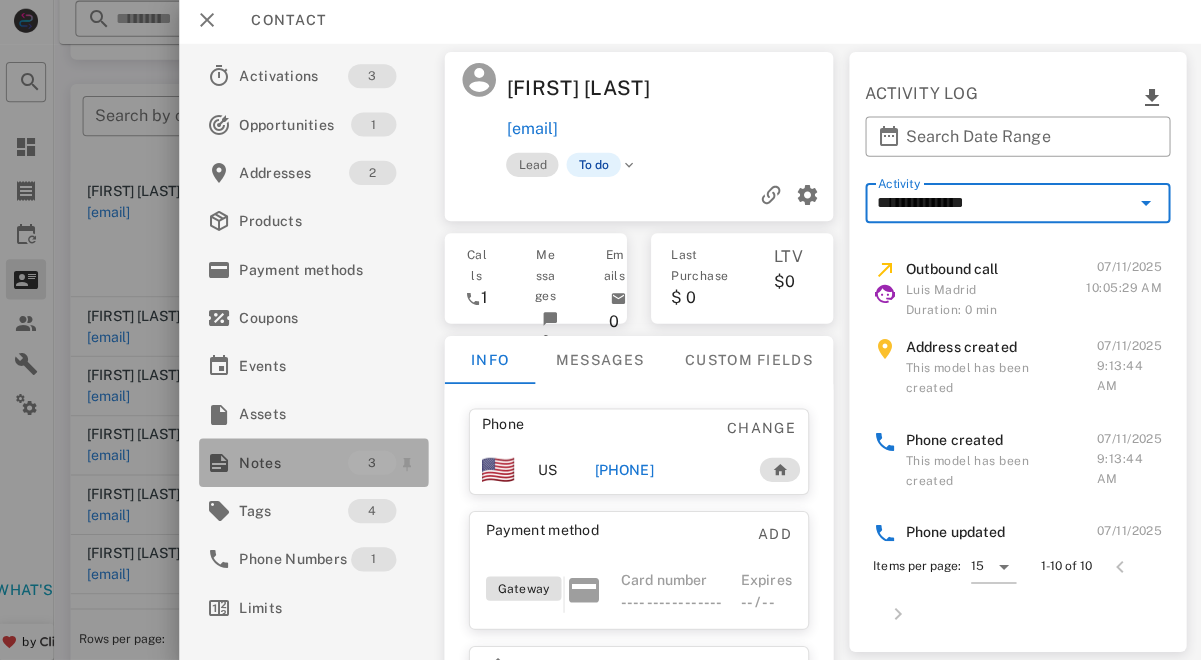 click on "Notes" at bounding box center [294, 464] 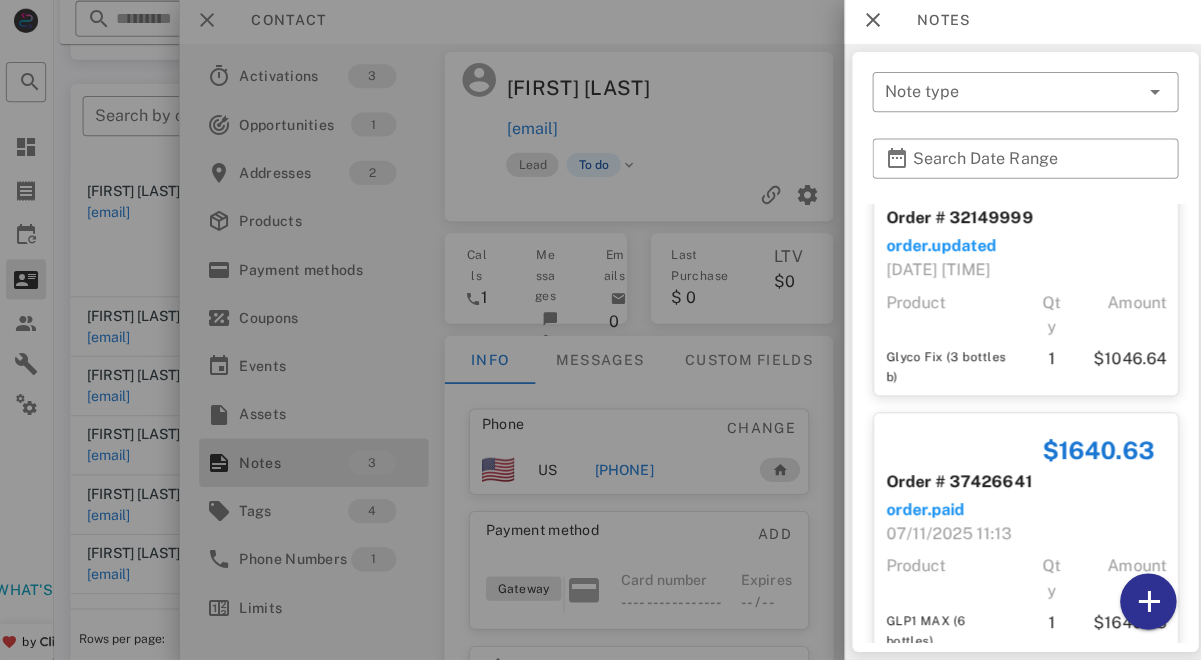 scroll, scrollTop: 346, scrollLeft: 0, axis: vertical 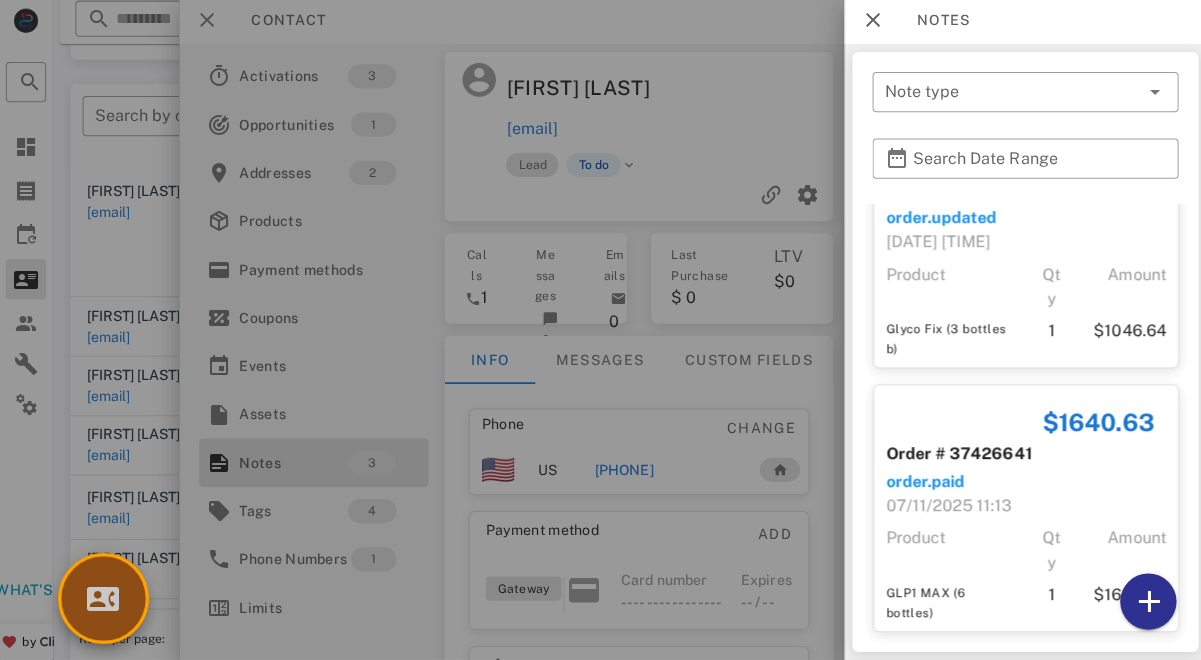 click at bounding box center [105, 599] 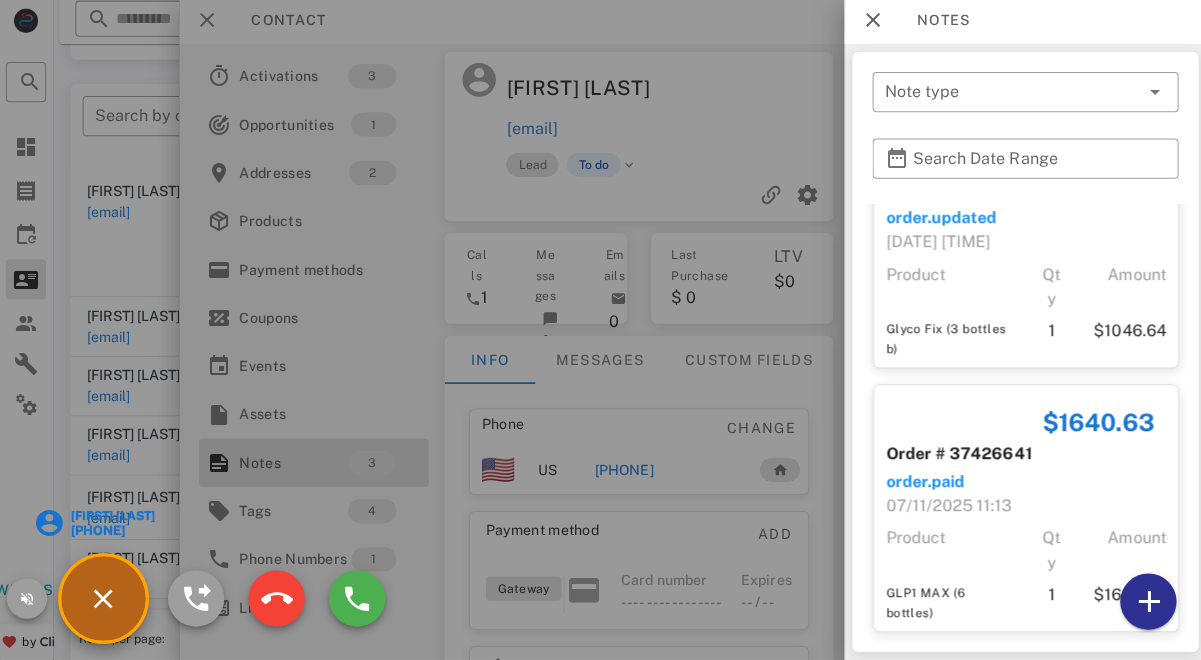 click on "[FIRST] [LAST]" at bounding box center (113, 517) 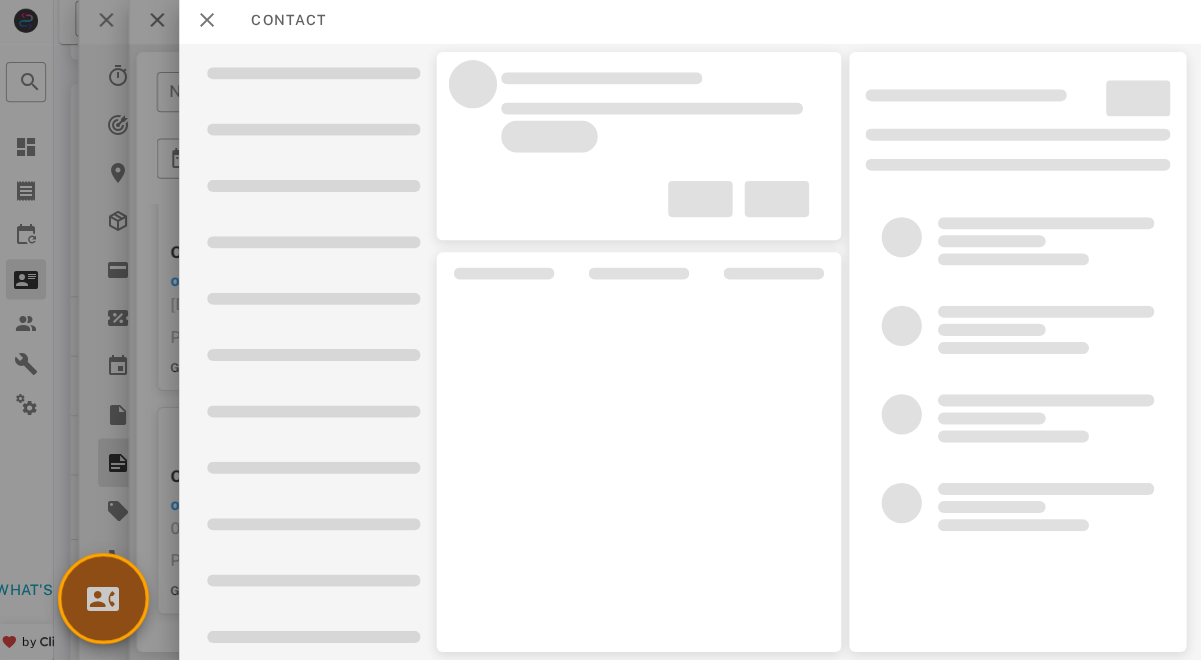 scroll, scrollTop: 242, scrollLeft: 0, axis: vertical 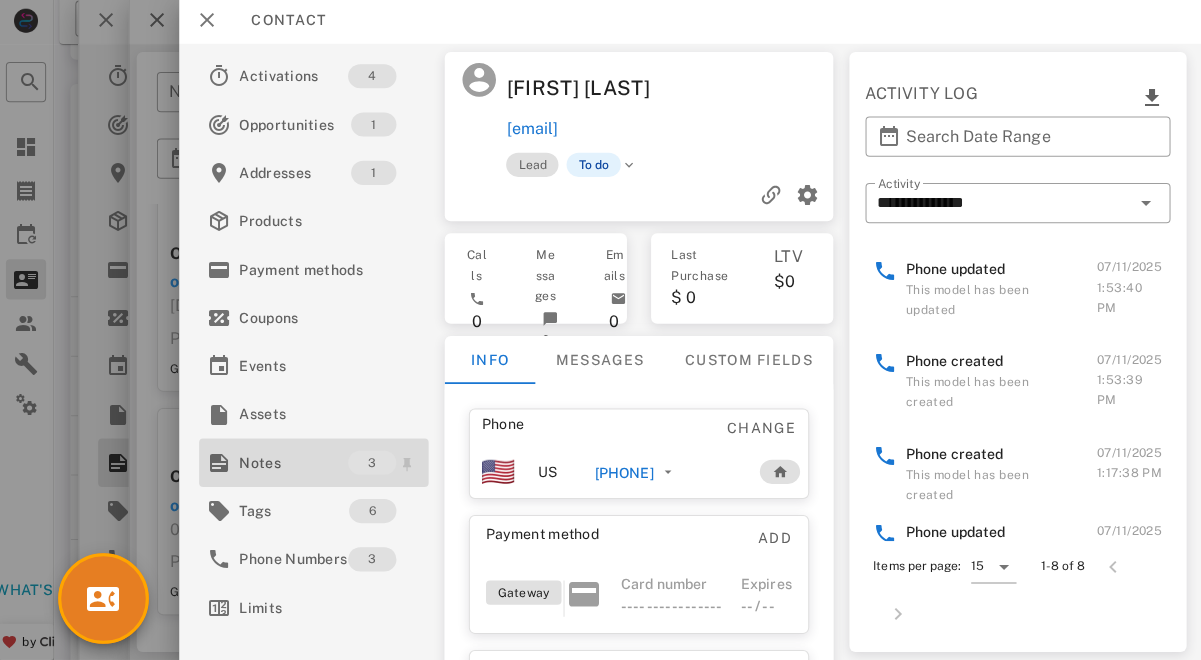 click on "Notes" at bounding box center (294, 464) 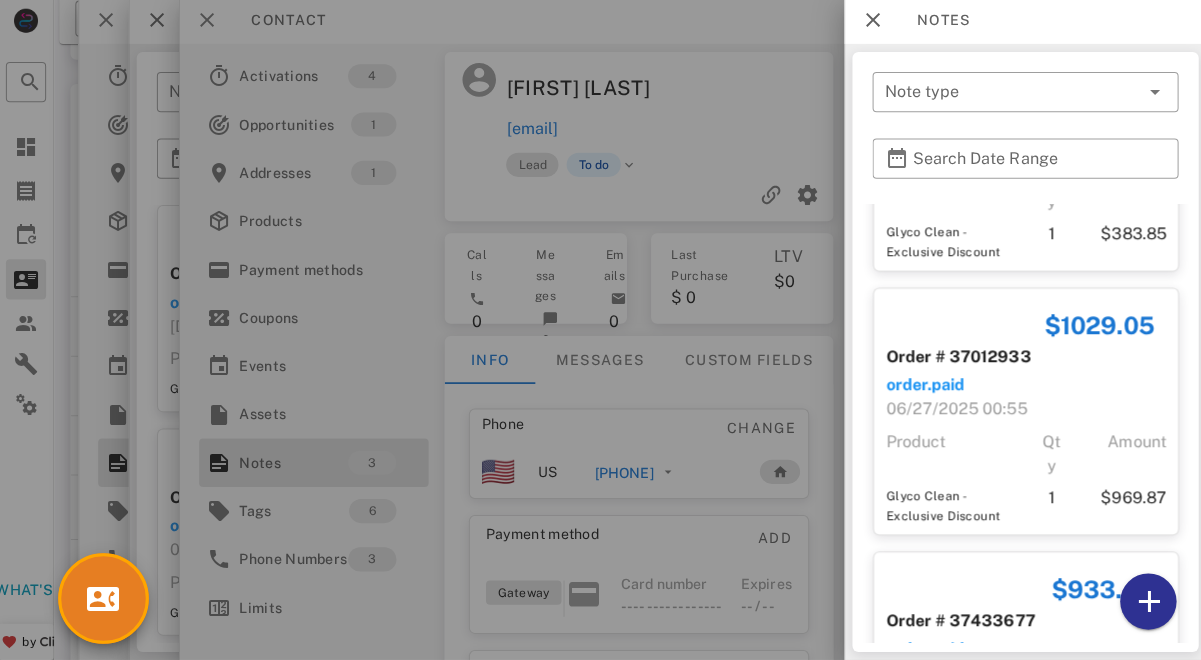 scroll, scrollTop: 176, scrollLeft: 0, axis: vertical 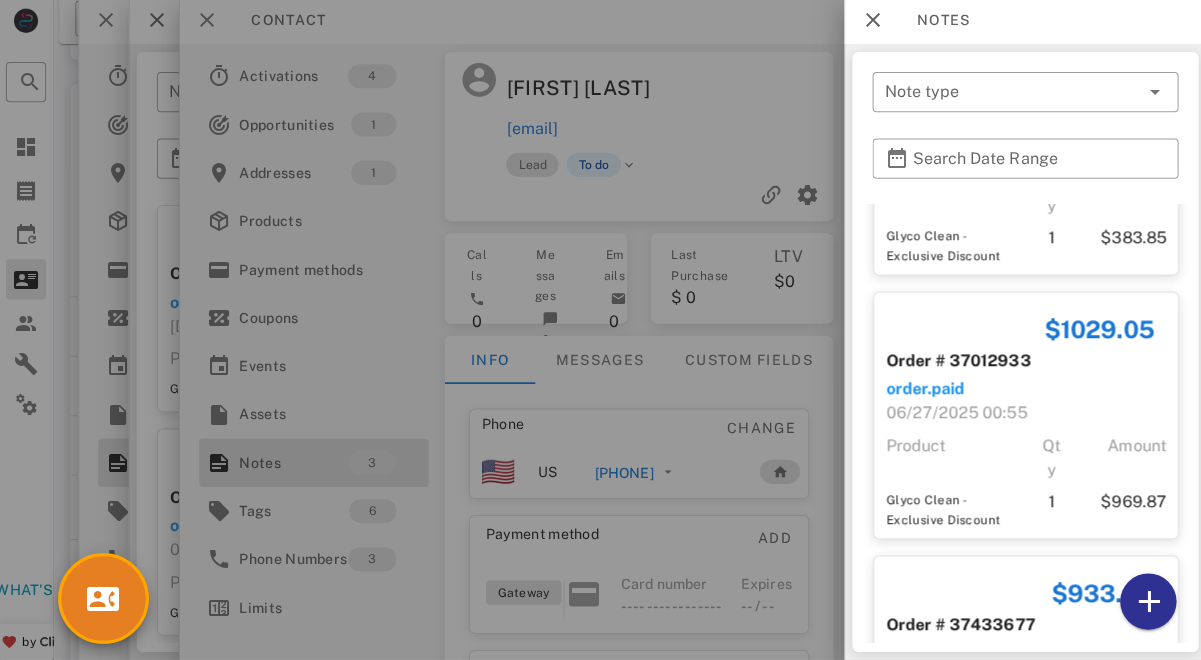 click at bounding box center (600, 330) 